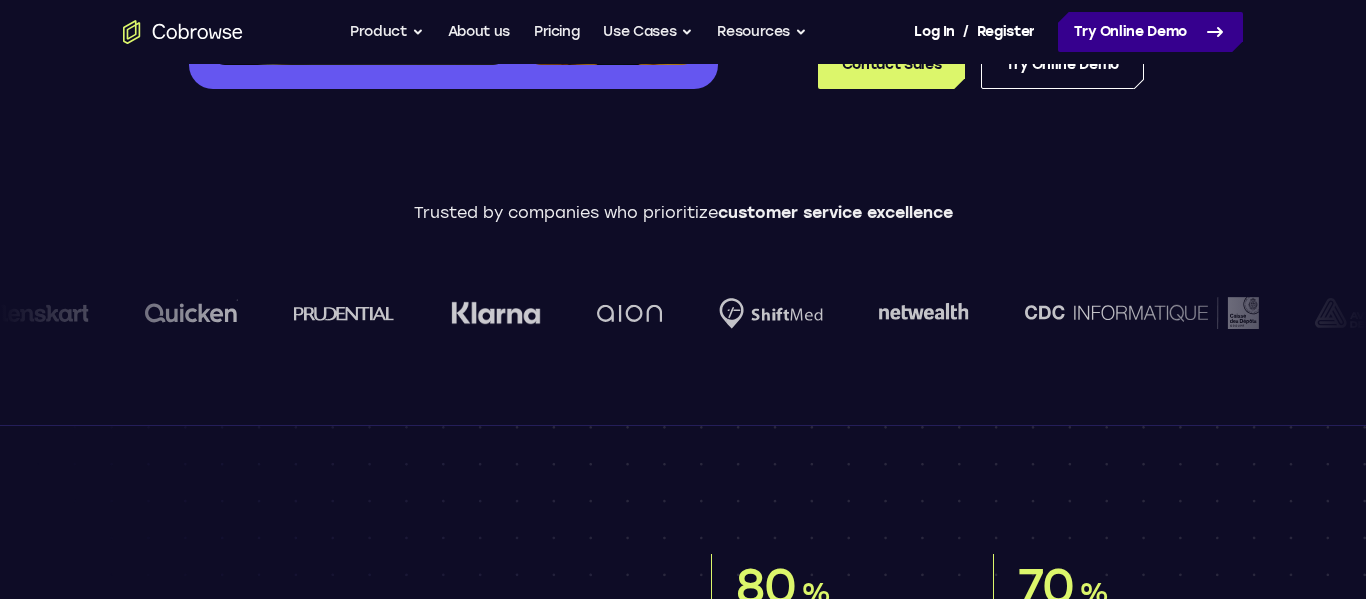 scroll, scrollTop: 560, scrollLeft: 0, axis: vertical 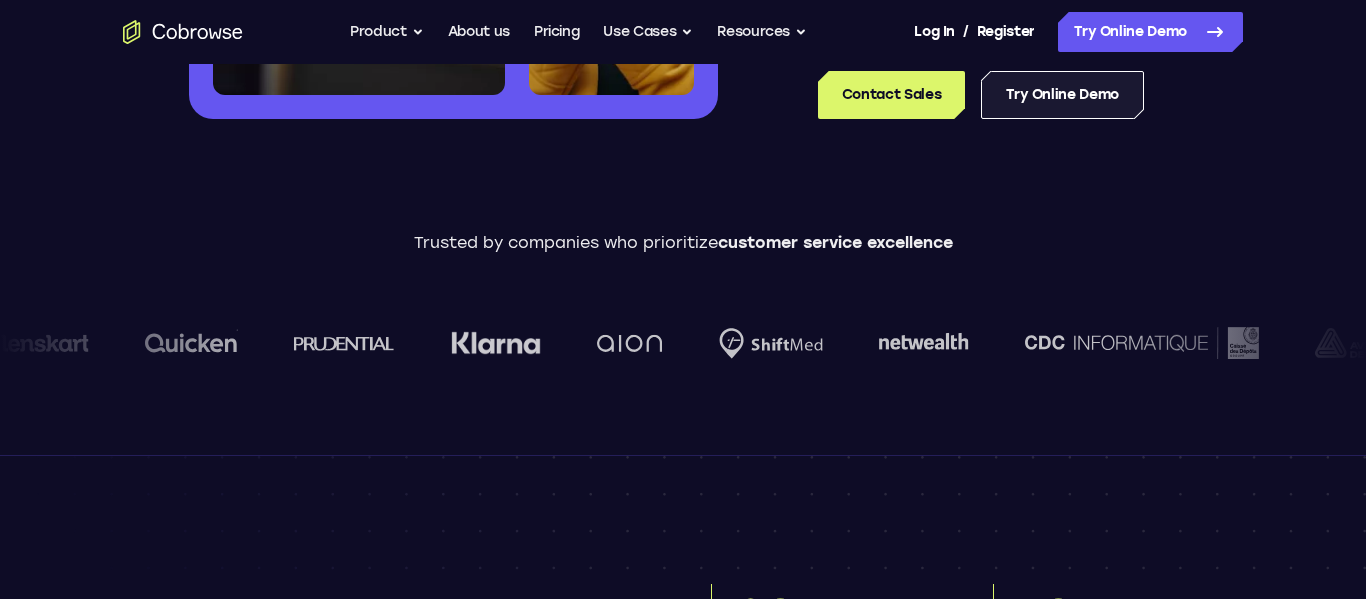 click on "Try Online Demo" at bounding box center [1062, 95] 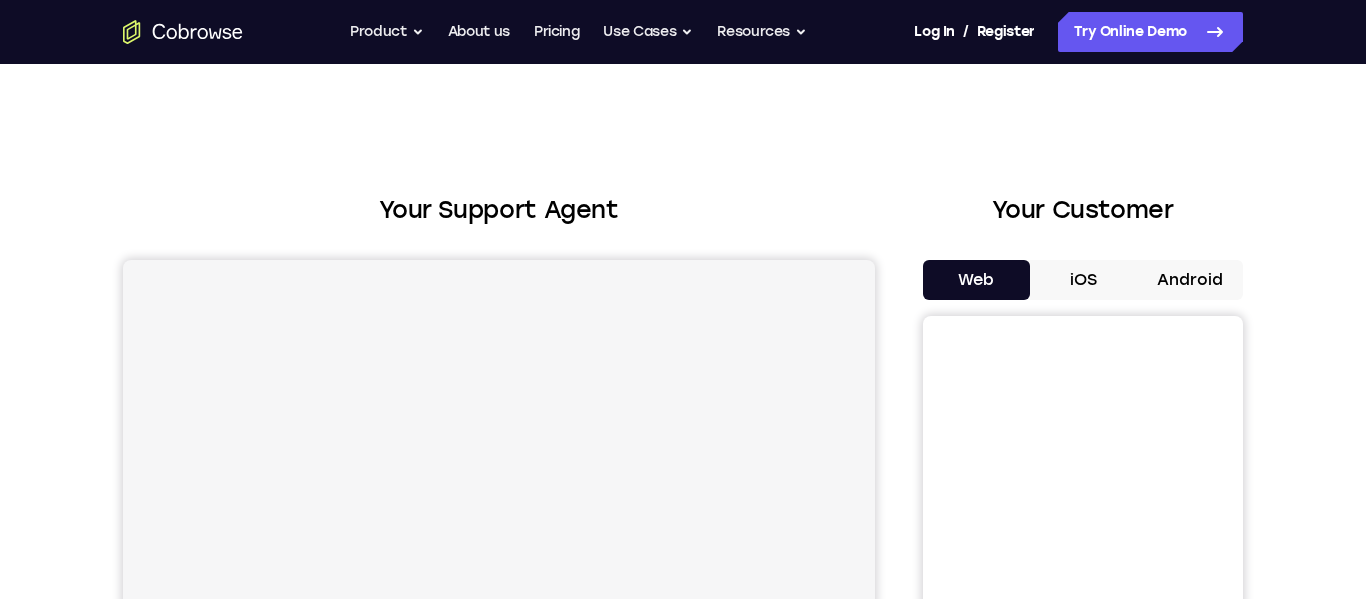 click on "Web   iOS   Android" at bounding box center (1083, 595) 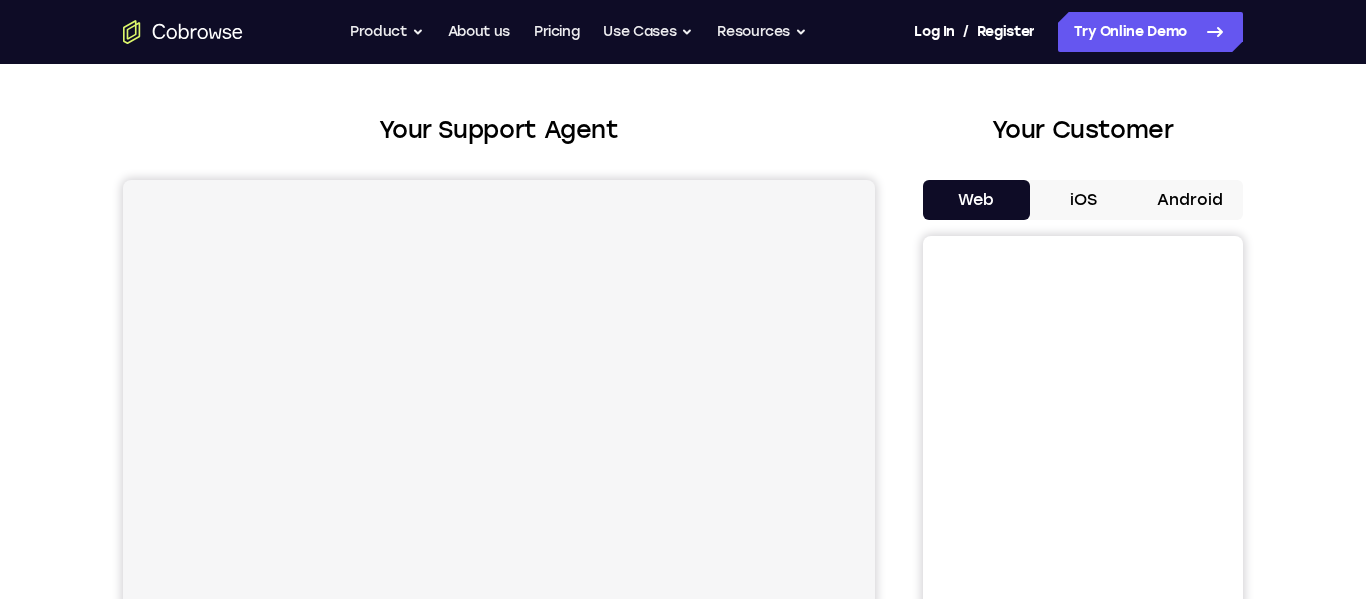 click on "Android" at bounding box center [1189, 200] 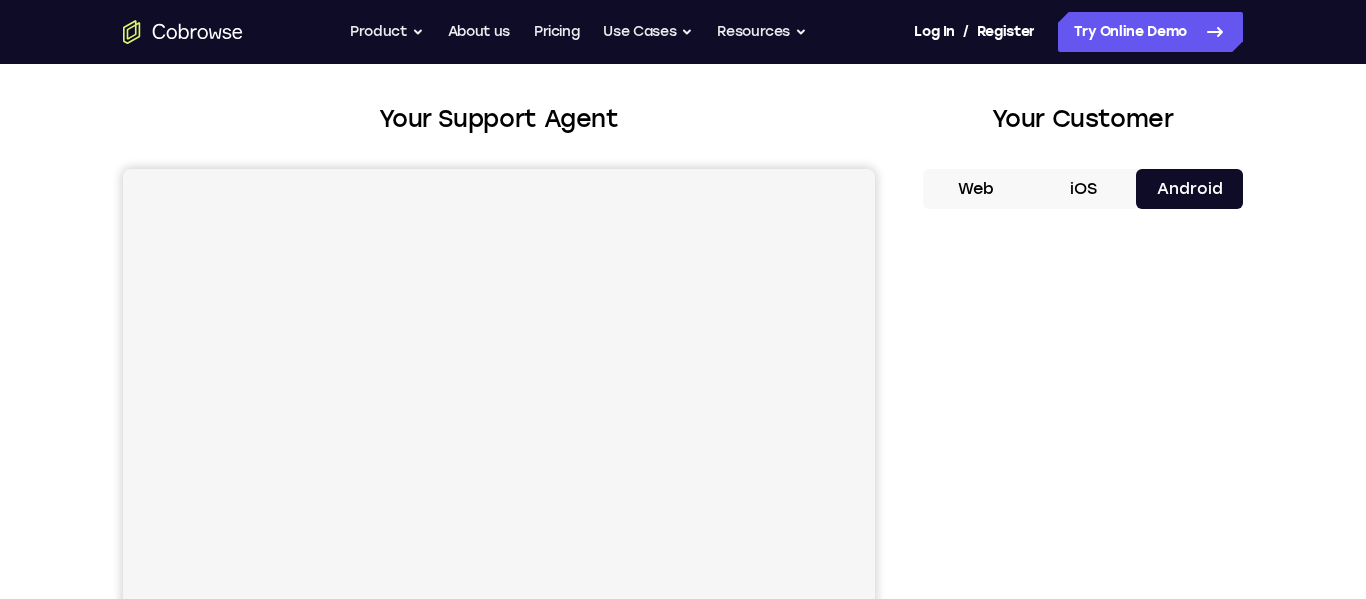 scroll, scrollTop: 320, scrollLeft: 0, axis: vertical 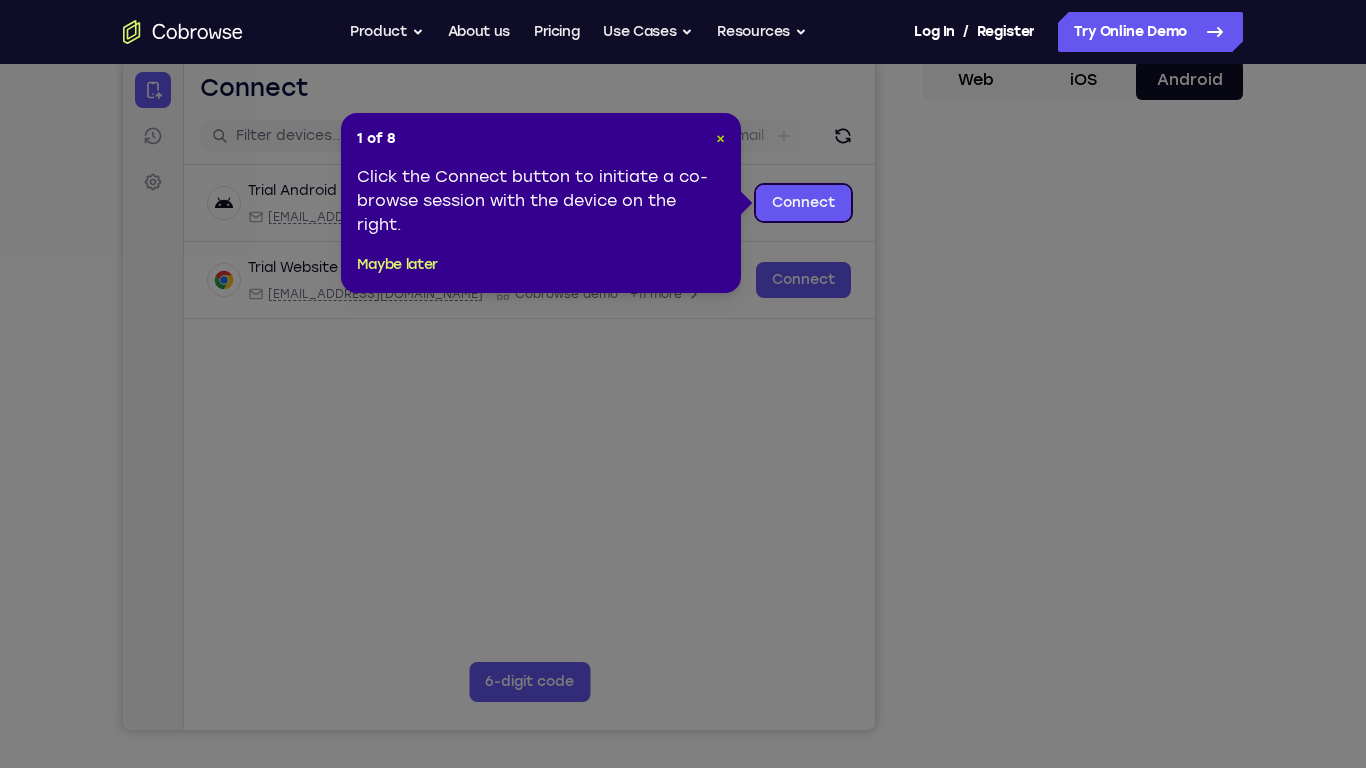 click on "×" at bounding box center [720, 138] 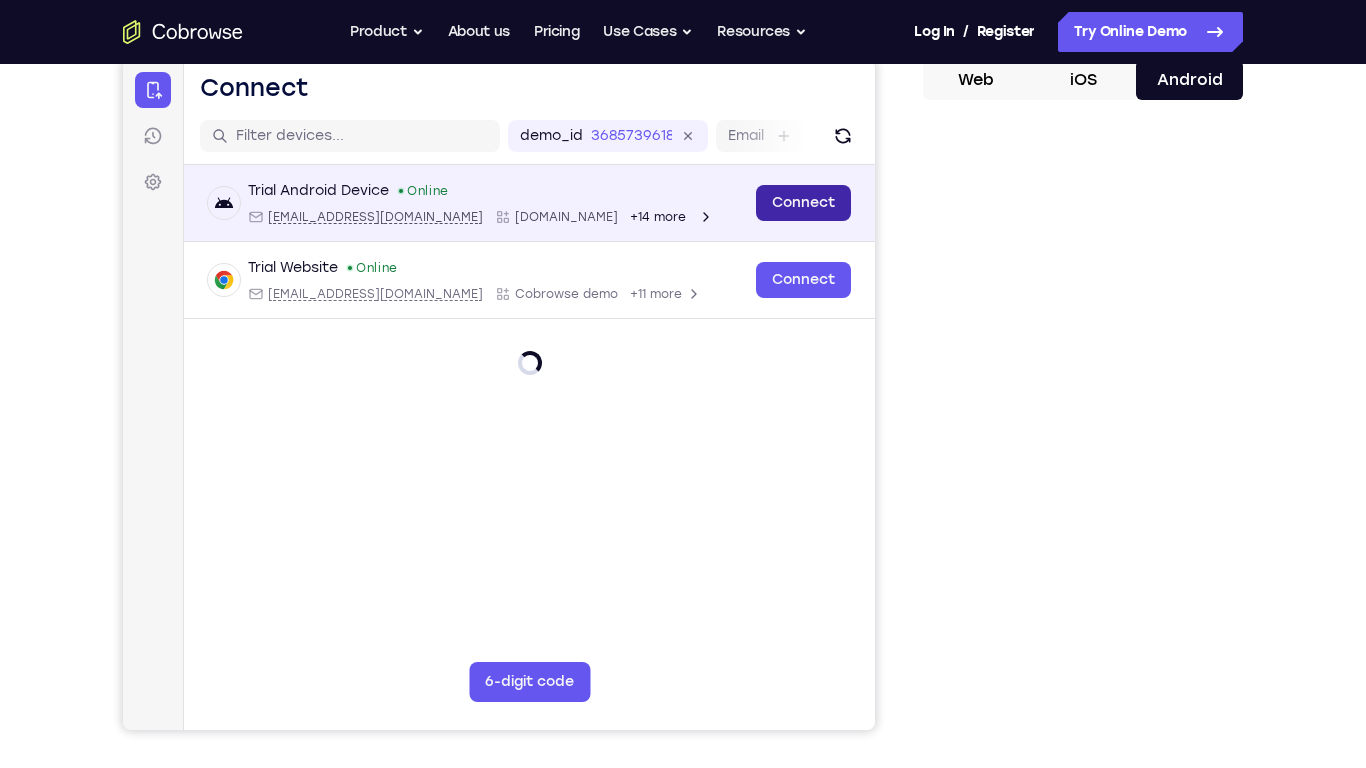 click on "Connect" at bounding box center [803, 203] 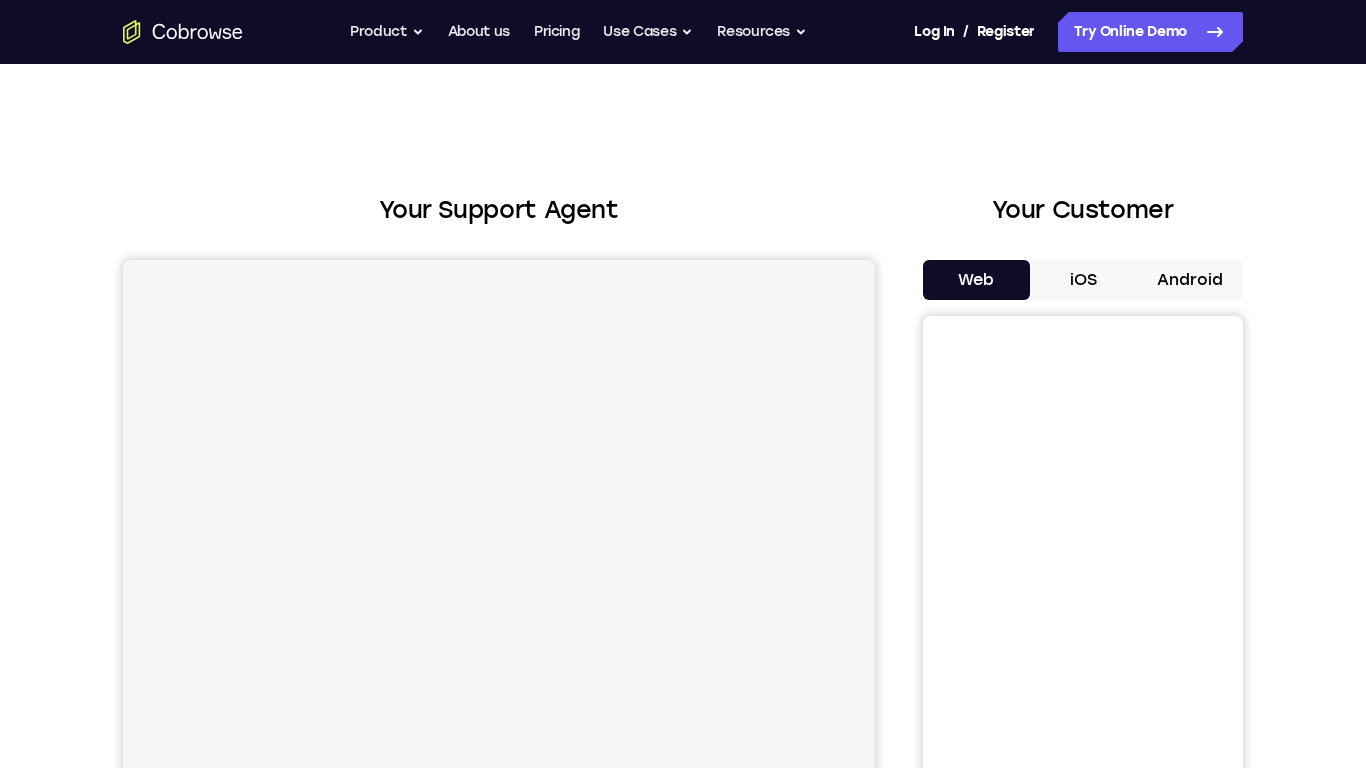 click on "Android" at bounding box center [1189, 280] 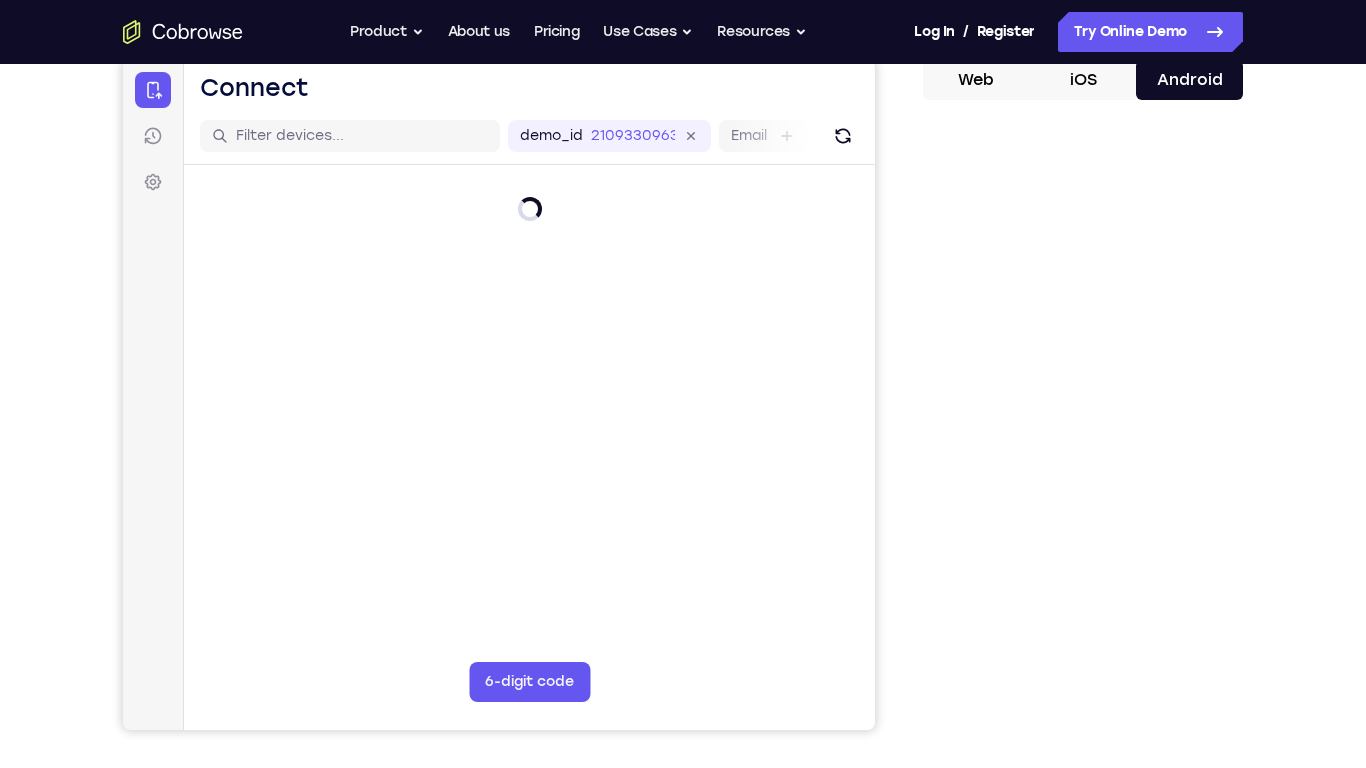 scroll, scrollTop: 0, scrollLeft: 0, axis: both 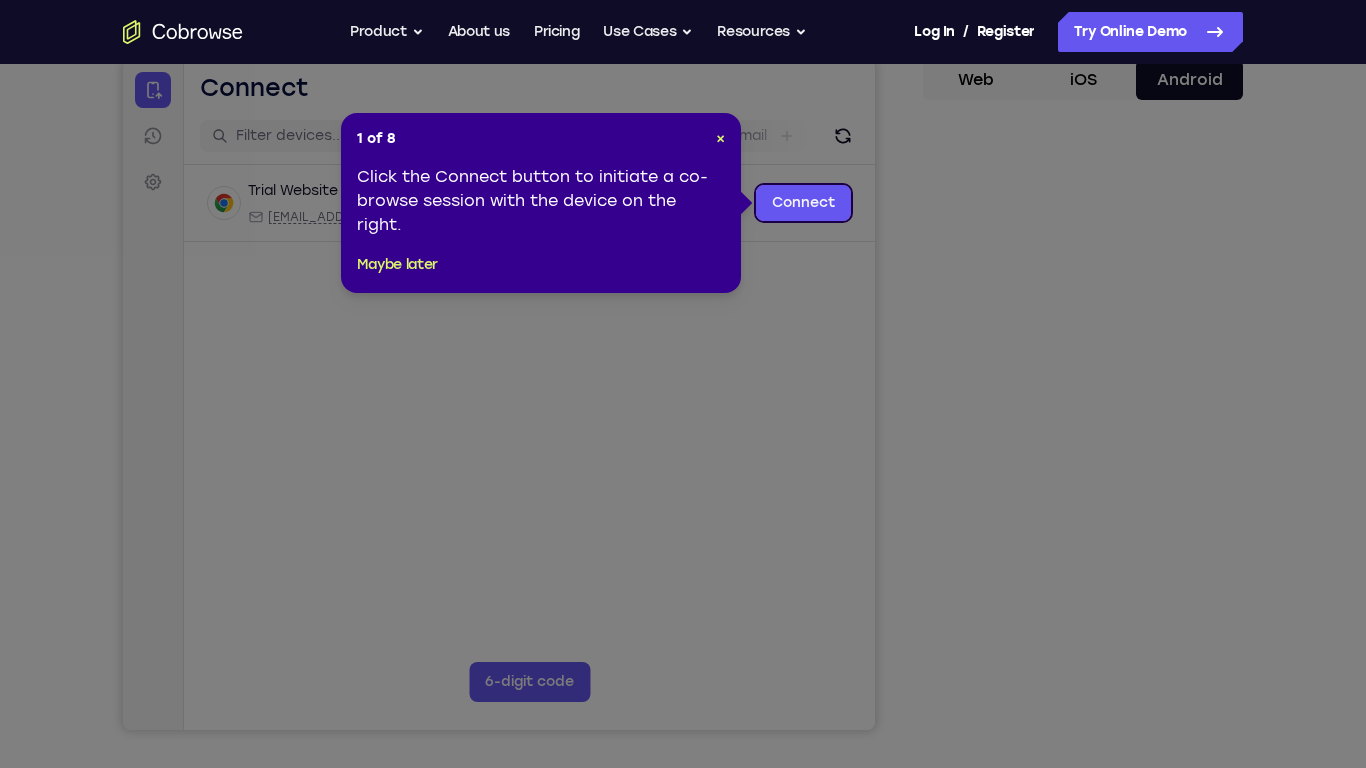 click 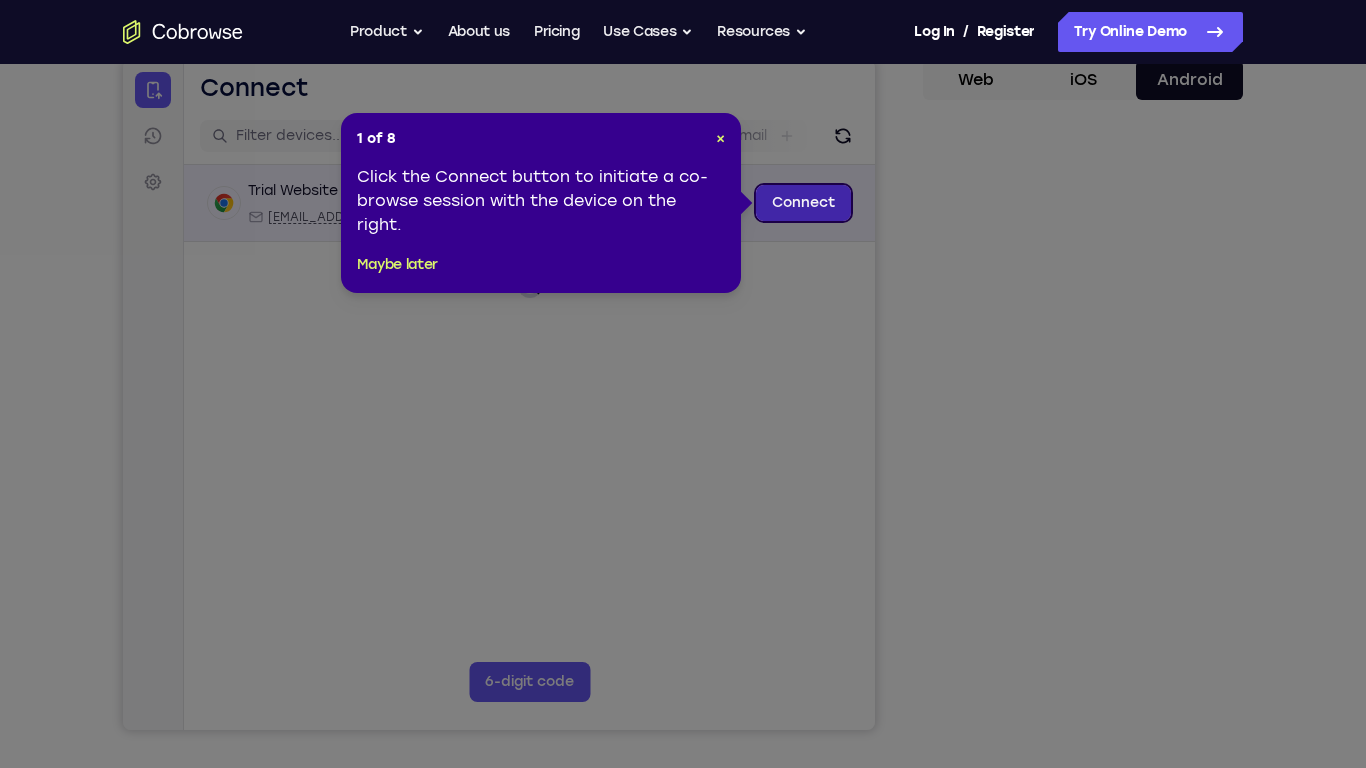 click on "Connect" at bounding box center (803, 203) 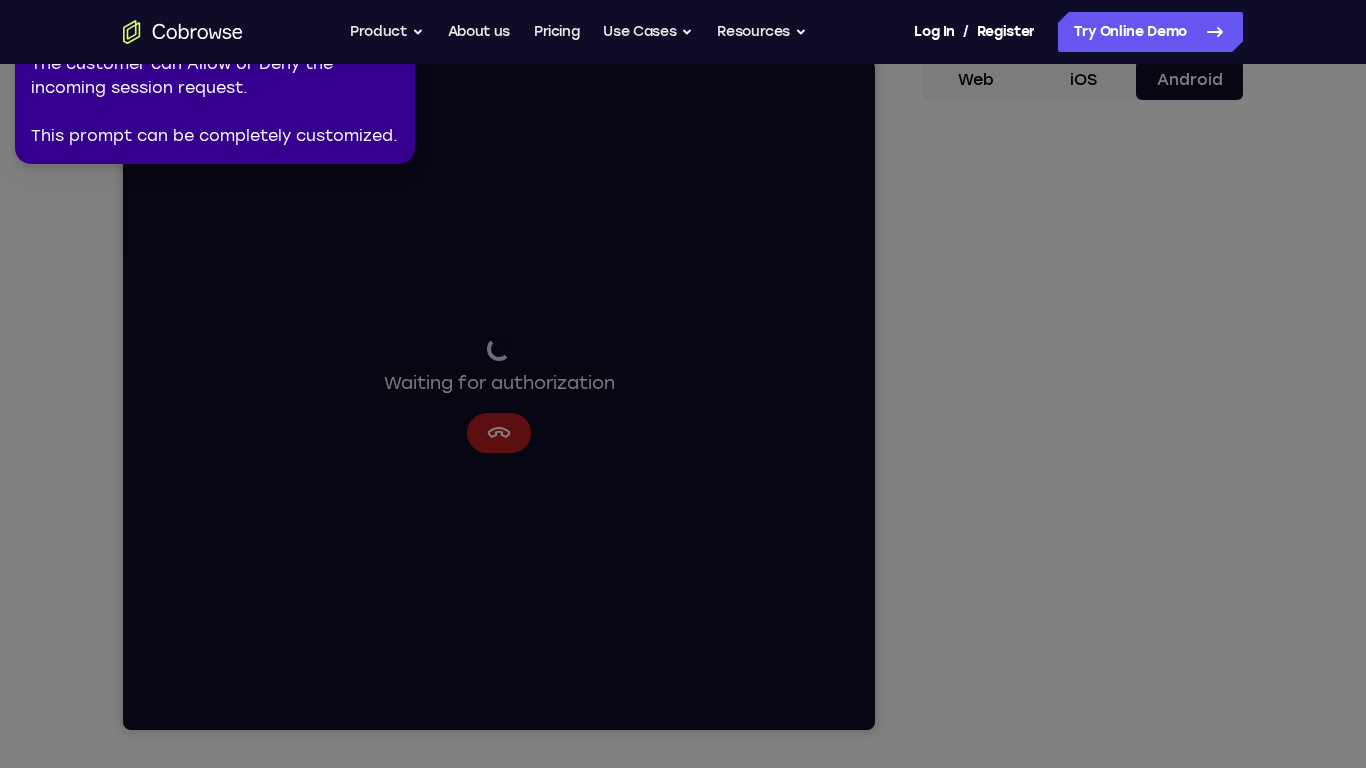 click 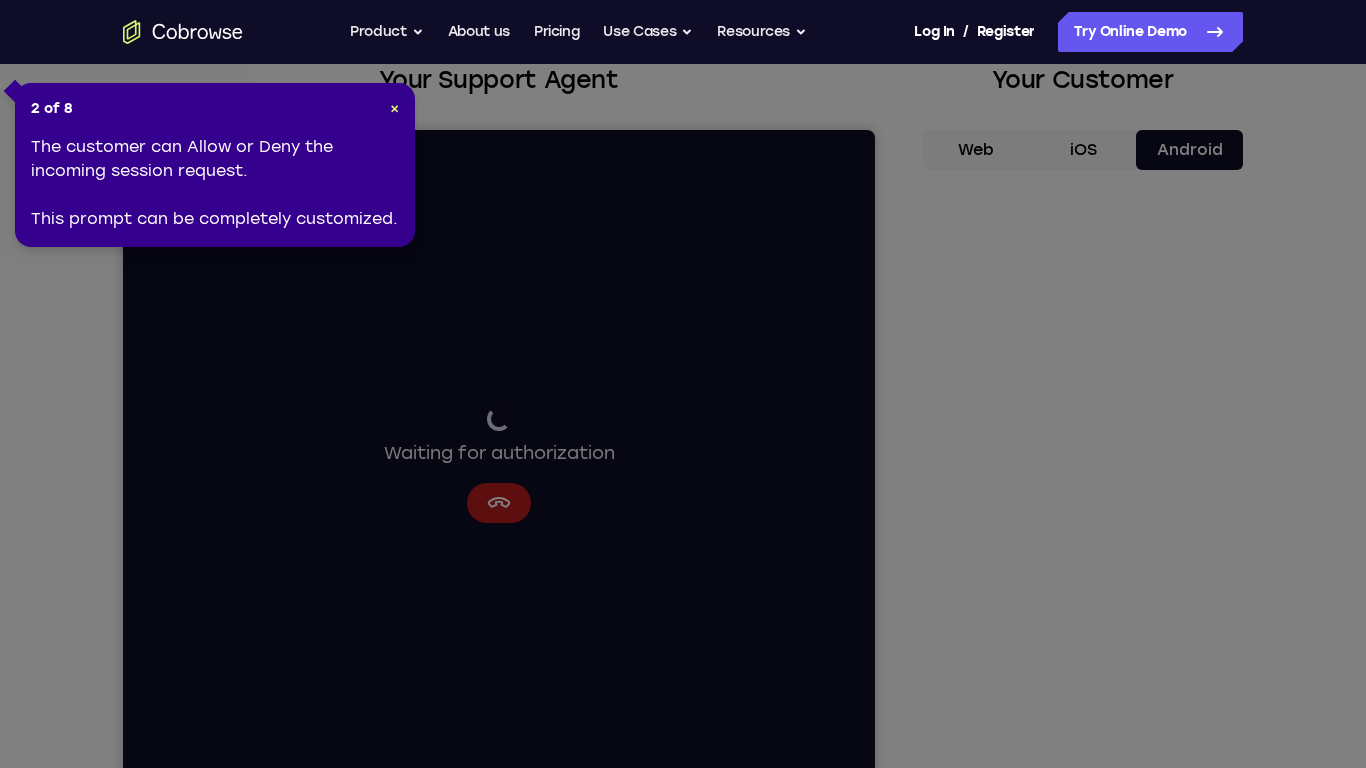 scroll, scrollTop: 280, scrollLeft: 0, axis: vertical 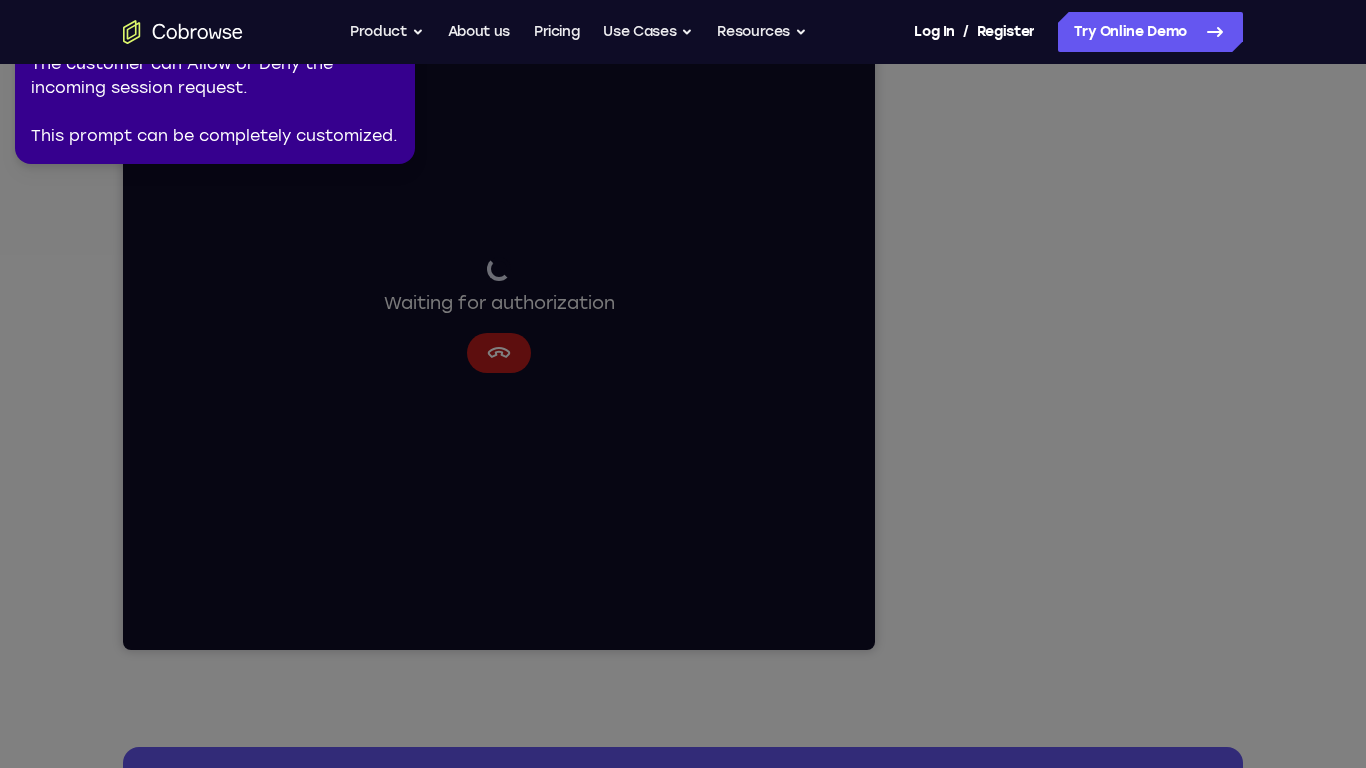 click 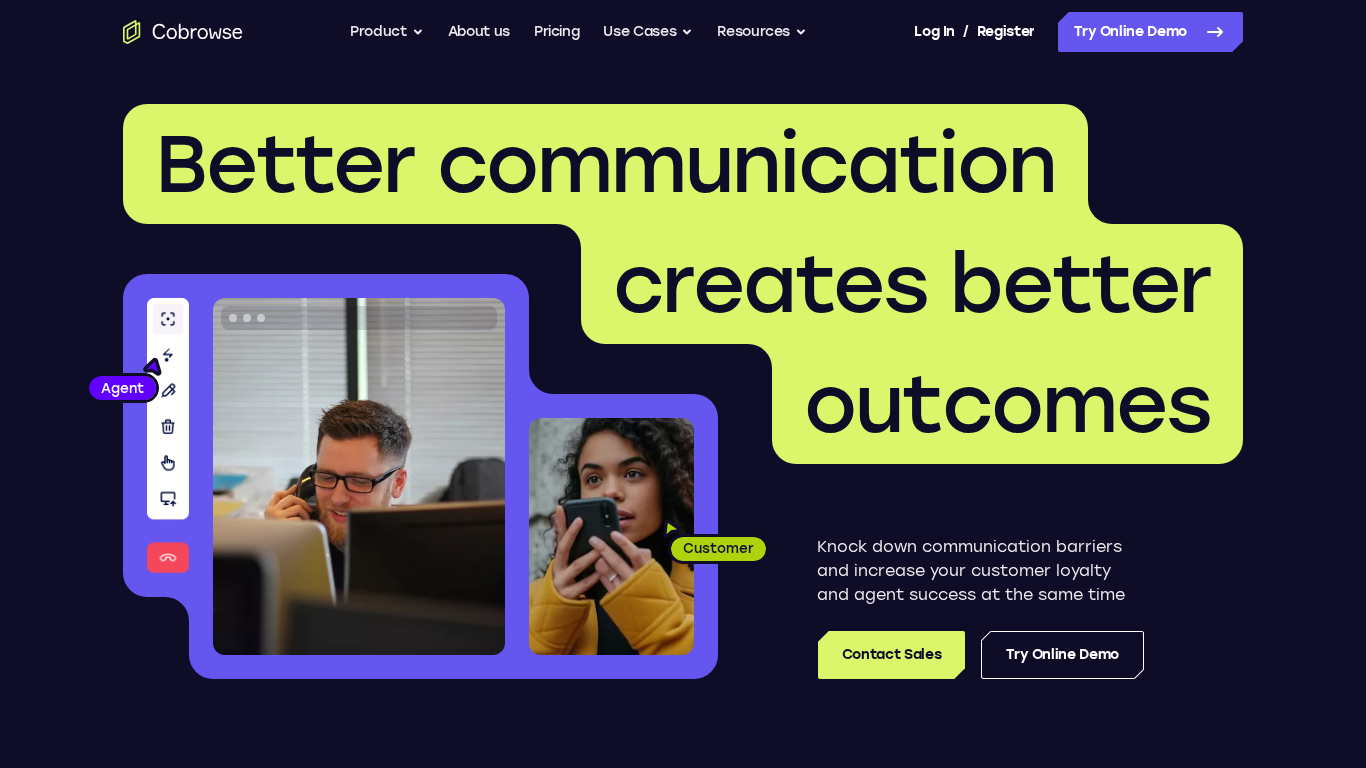 scroll, scrollTop: 0, scrollLeft: 0, axis: both 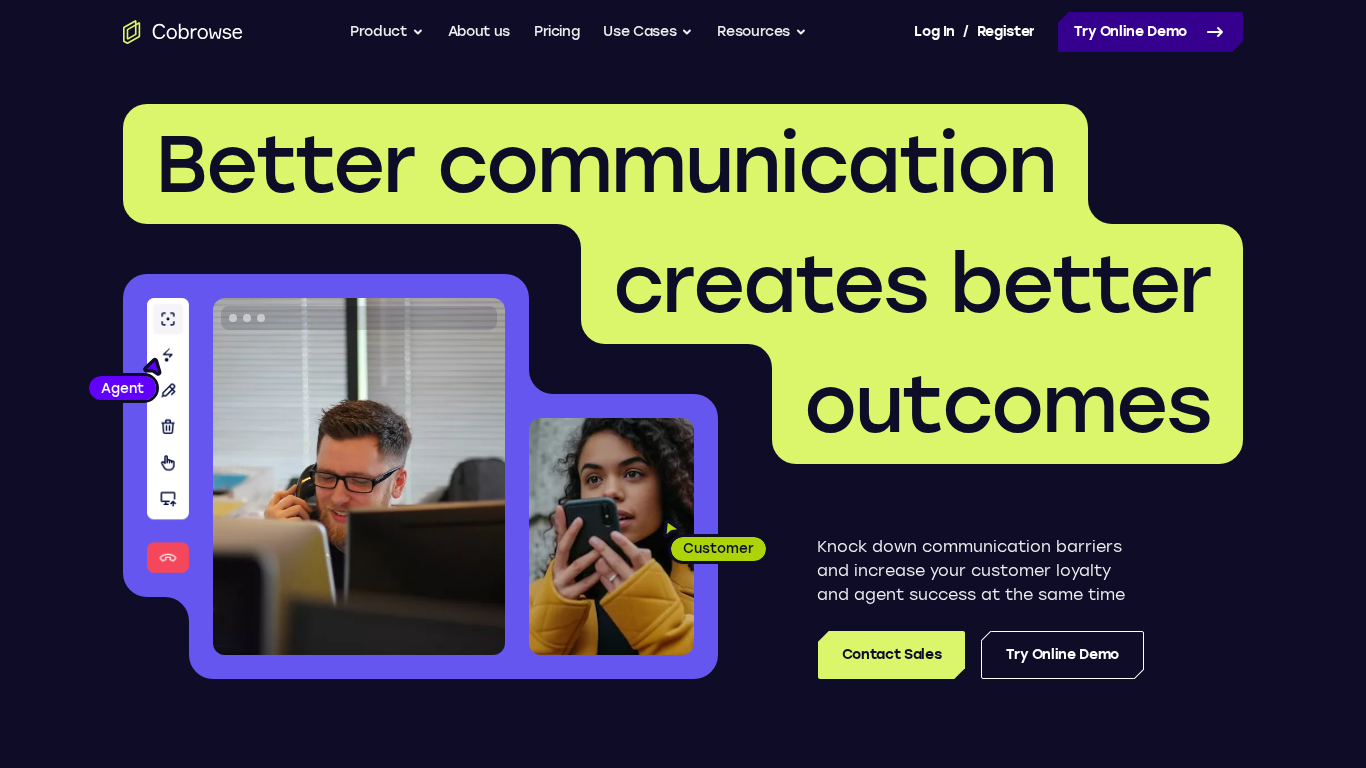 click on "Try Online Demo" at bounding box center [1150, 32] 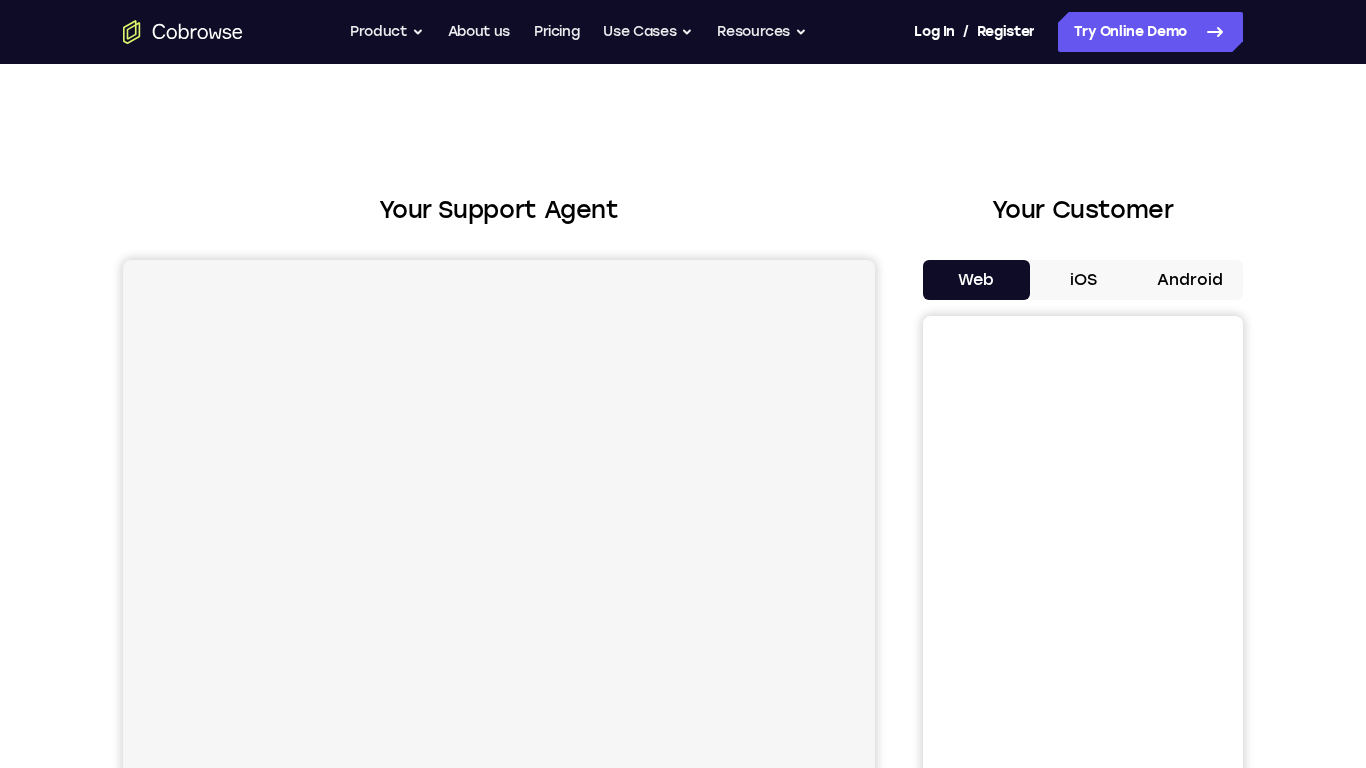 click on "Android" at bounding box center (1189, 280) 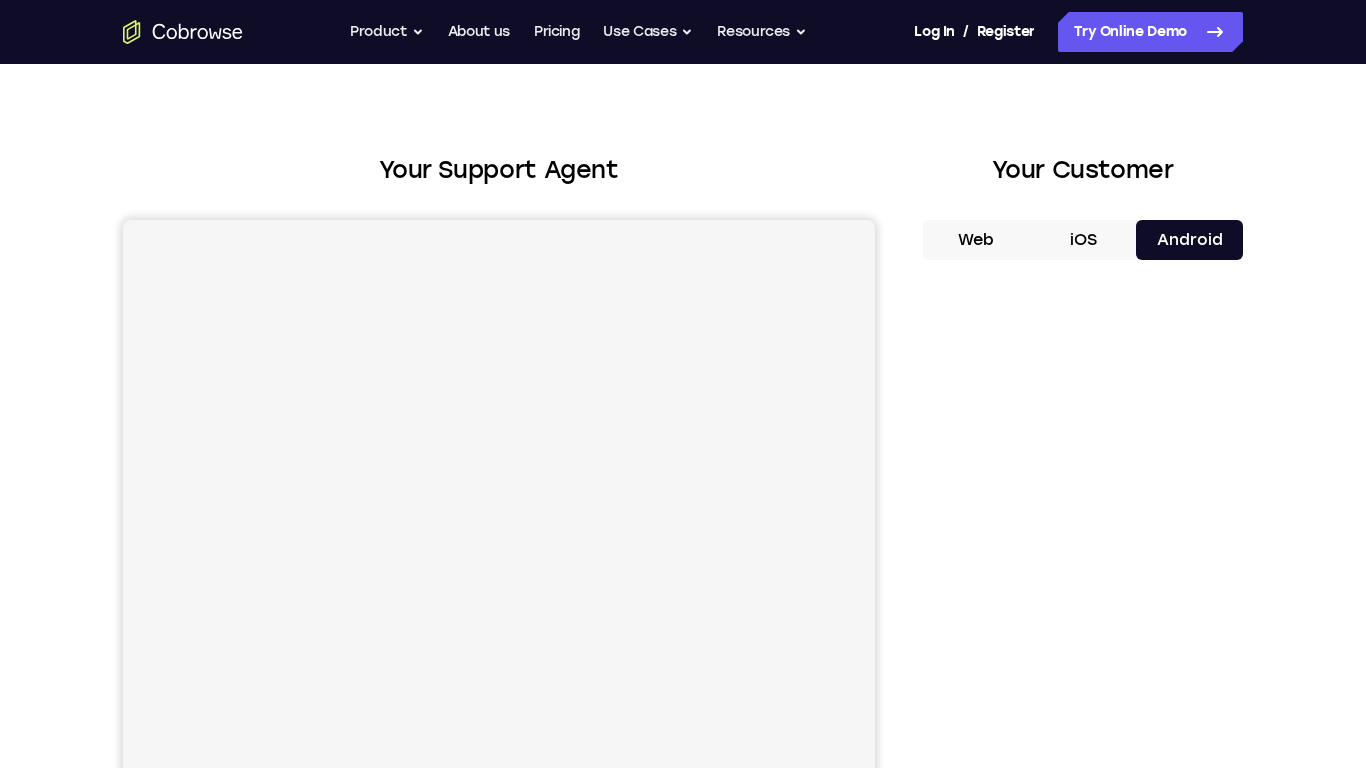 type 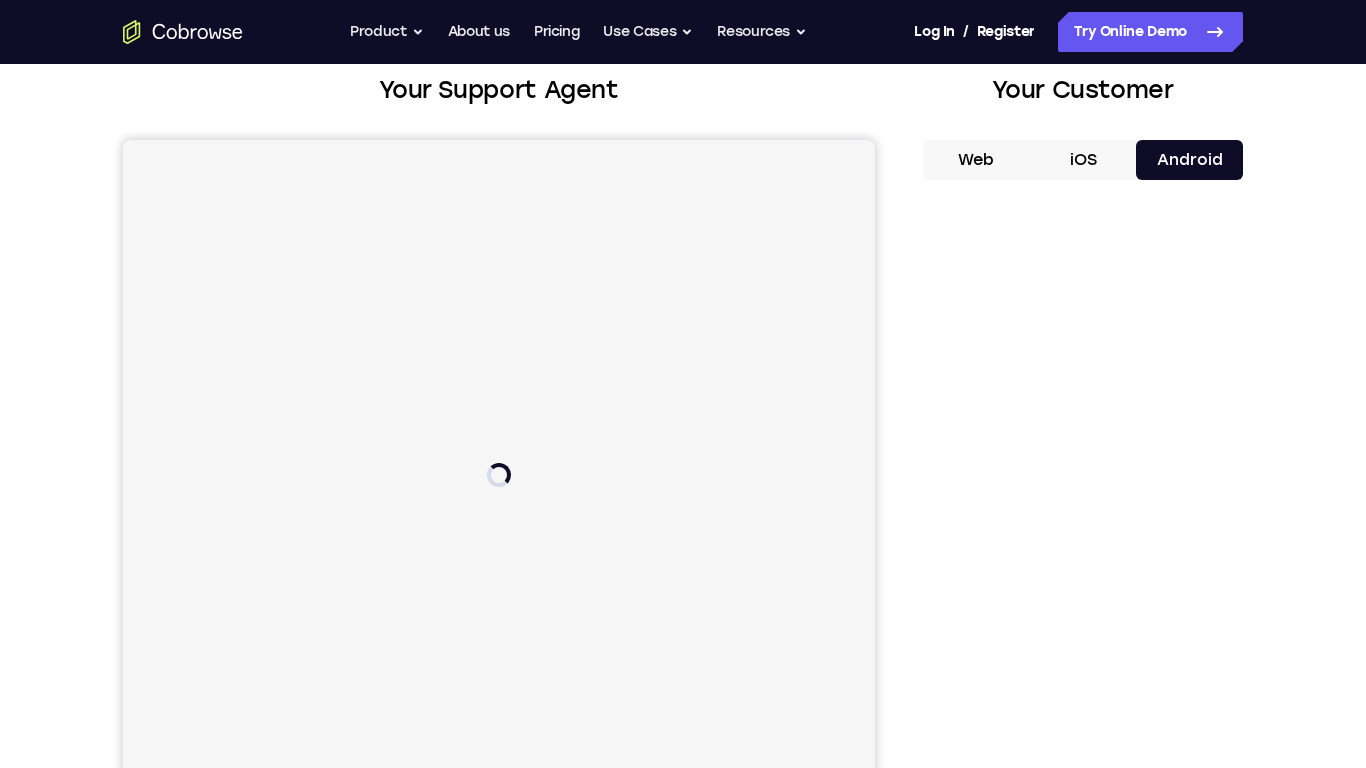 scroll, scrollTop: 160, scrollLeft: 0, axis: vertical 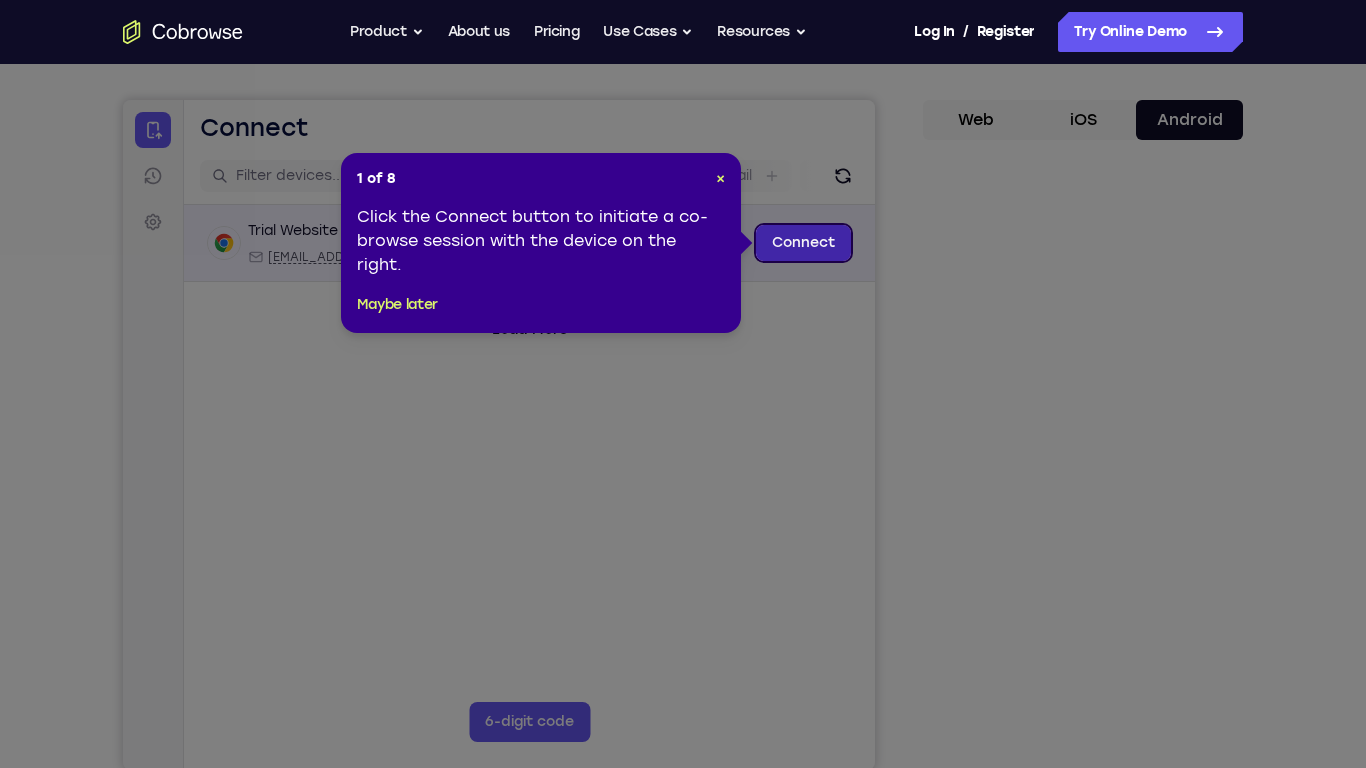 click on "Connect" at bounding box center [803, 243] 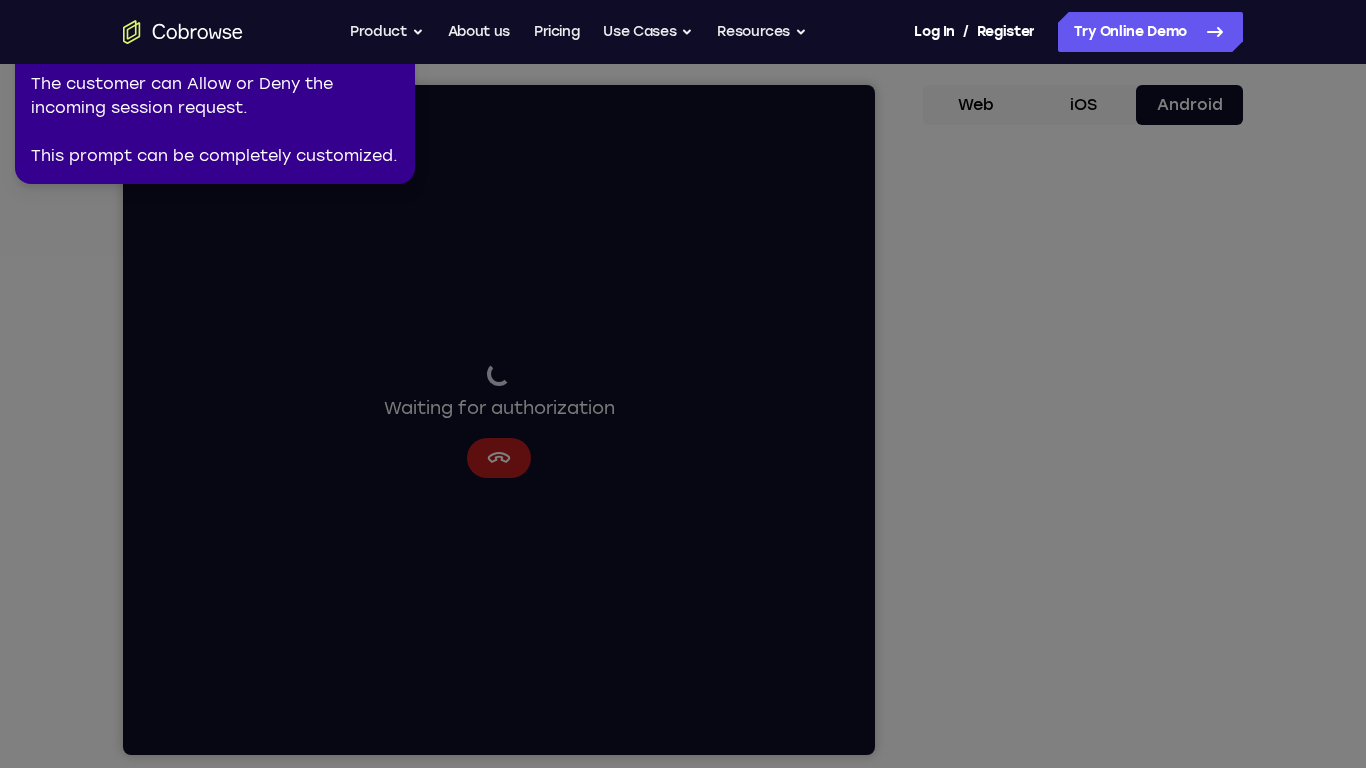 scroll, scrollTop: 160, scrollLeft: 0, axis: vertical 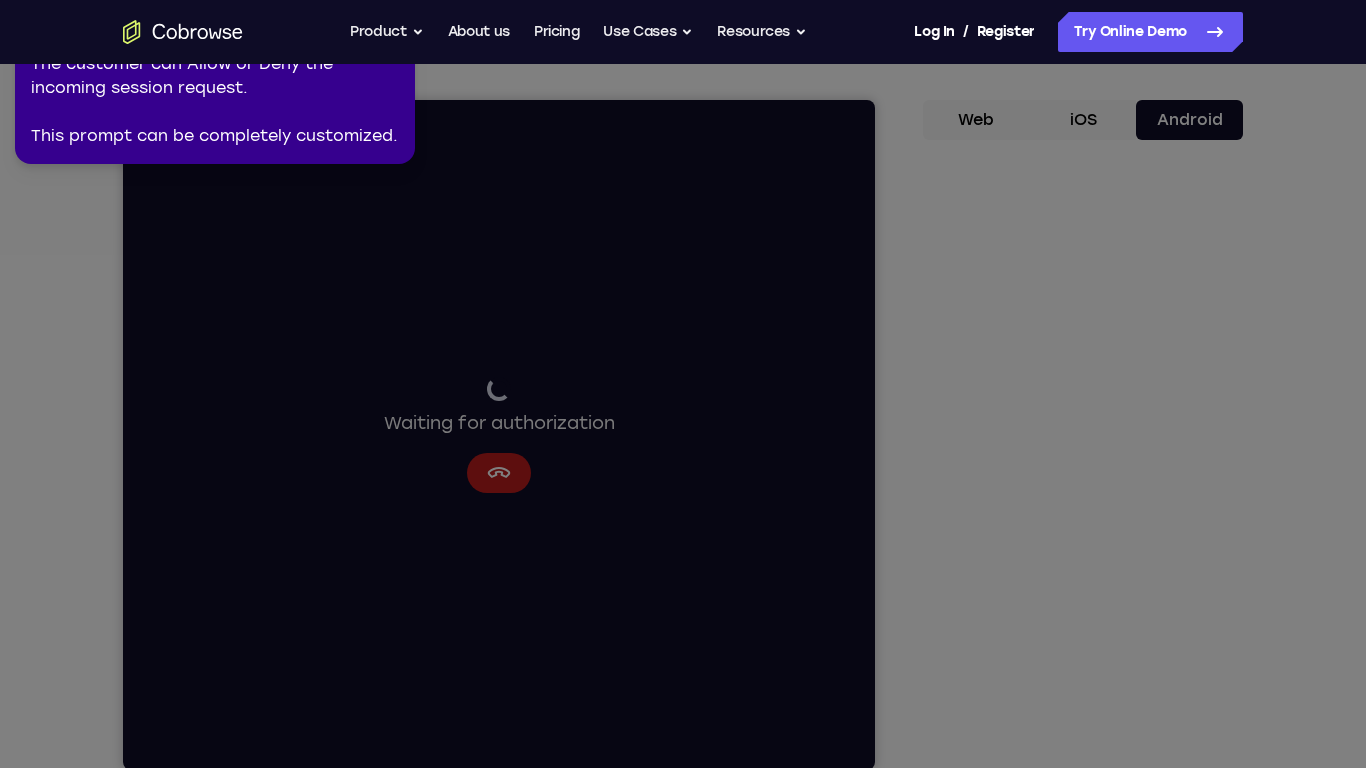 click 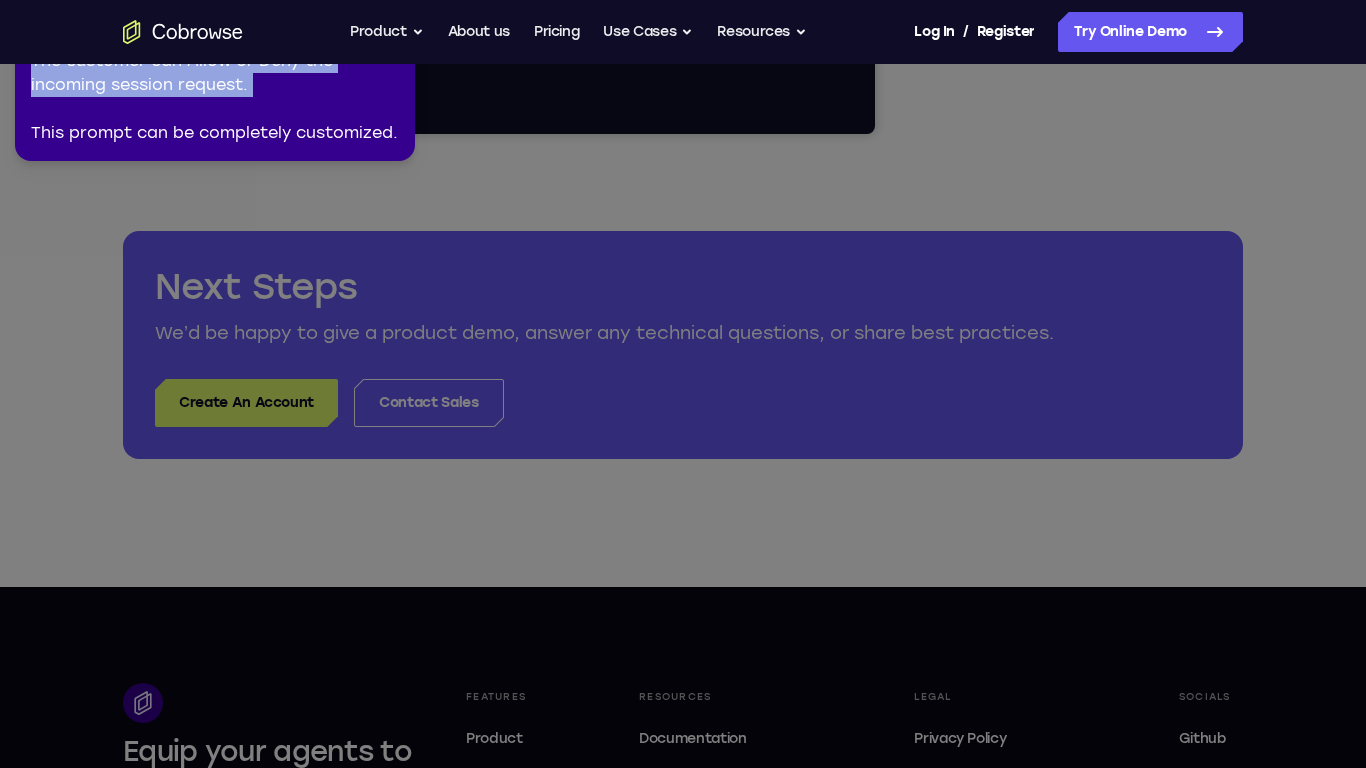 scroll, scrollTop: 792, scrollLeft: 0, axis: vertical 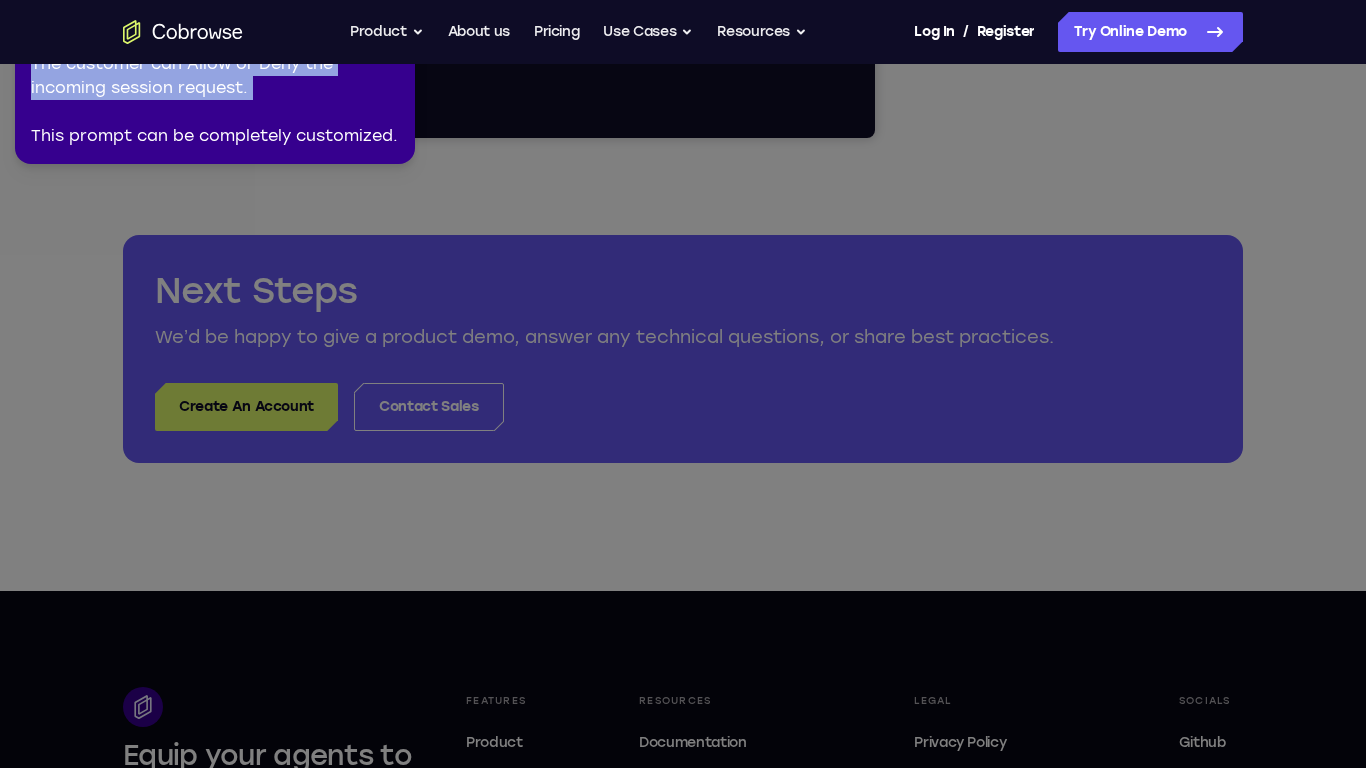 click 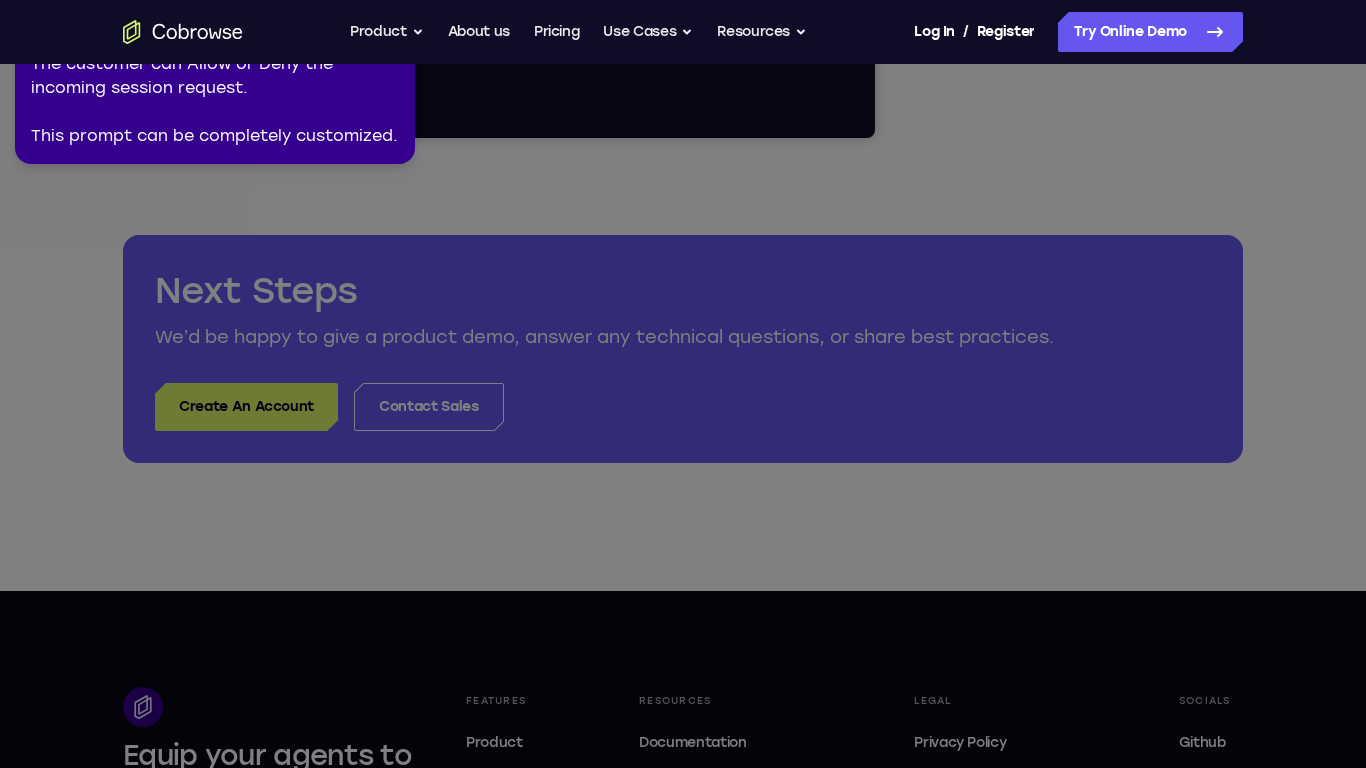 click 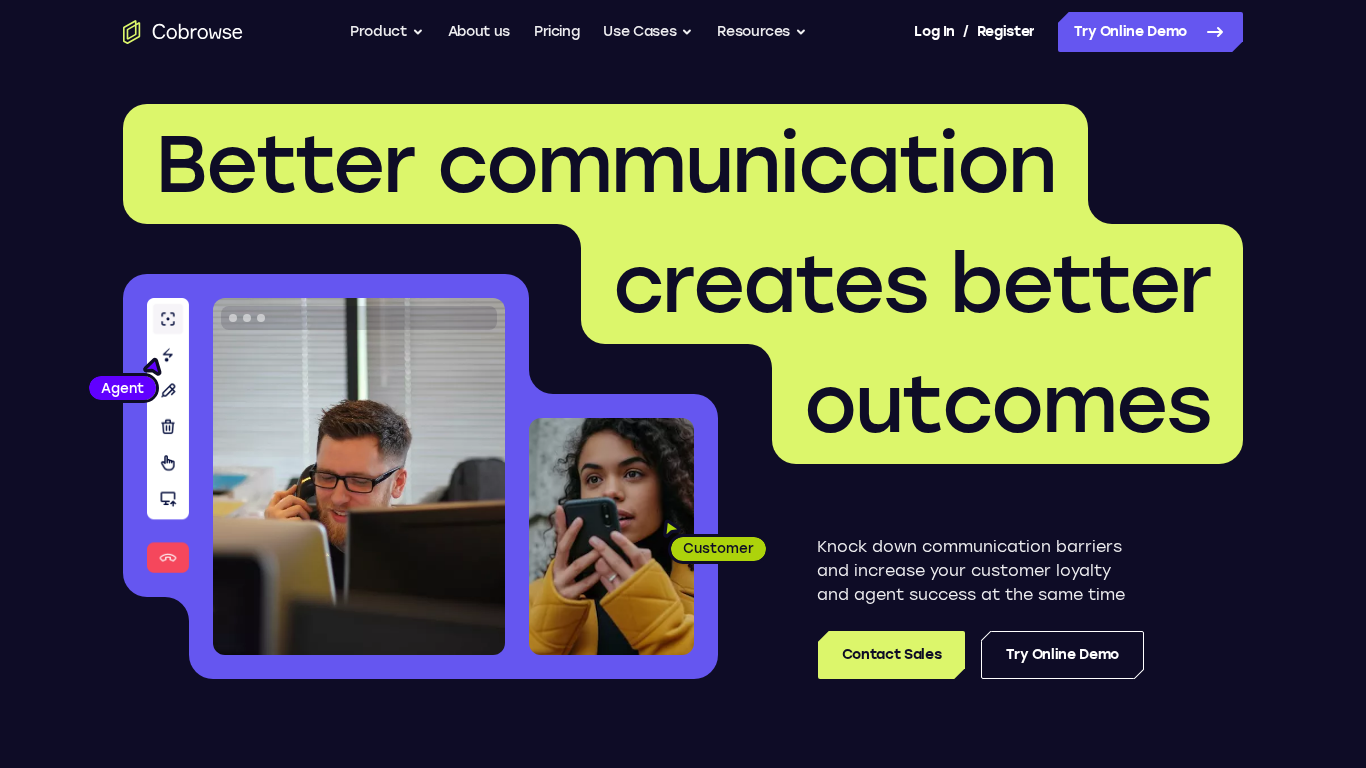 scroll, scrollTop: 0, scrollLeft: 0, axis: both 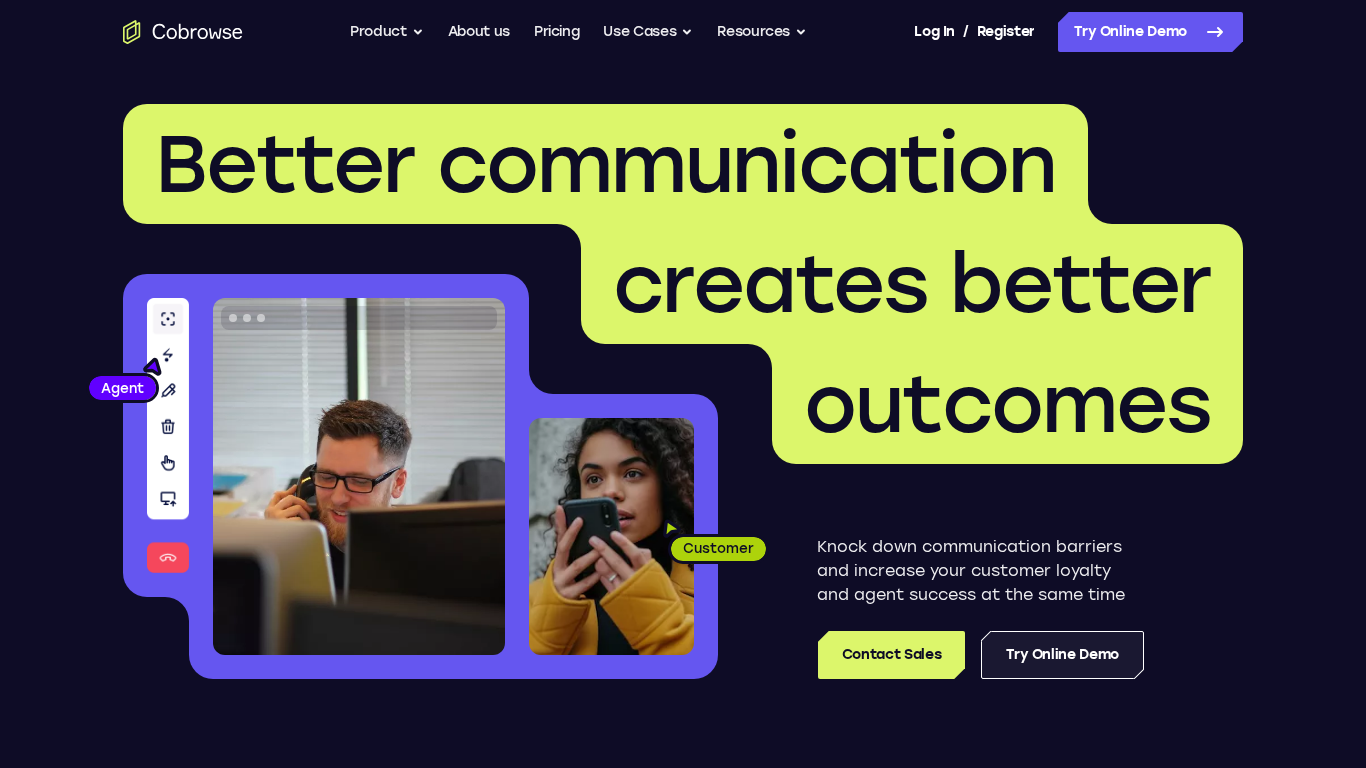 click on "Try Online Demo" at bounding box center (1062, 655) 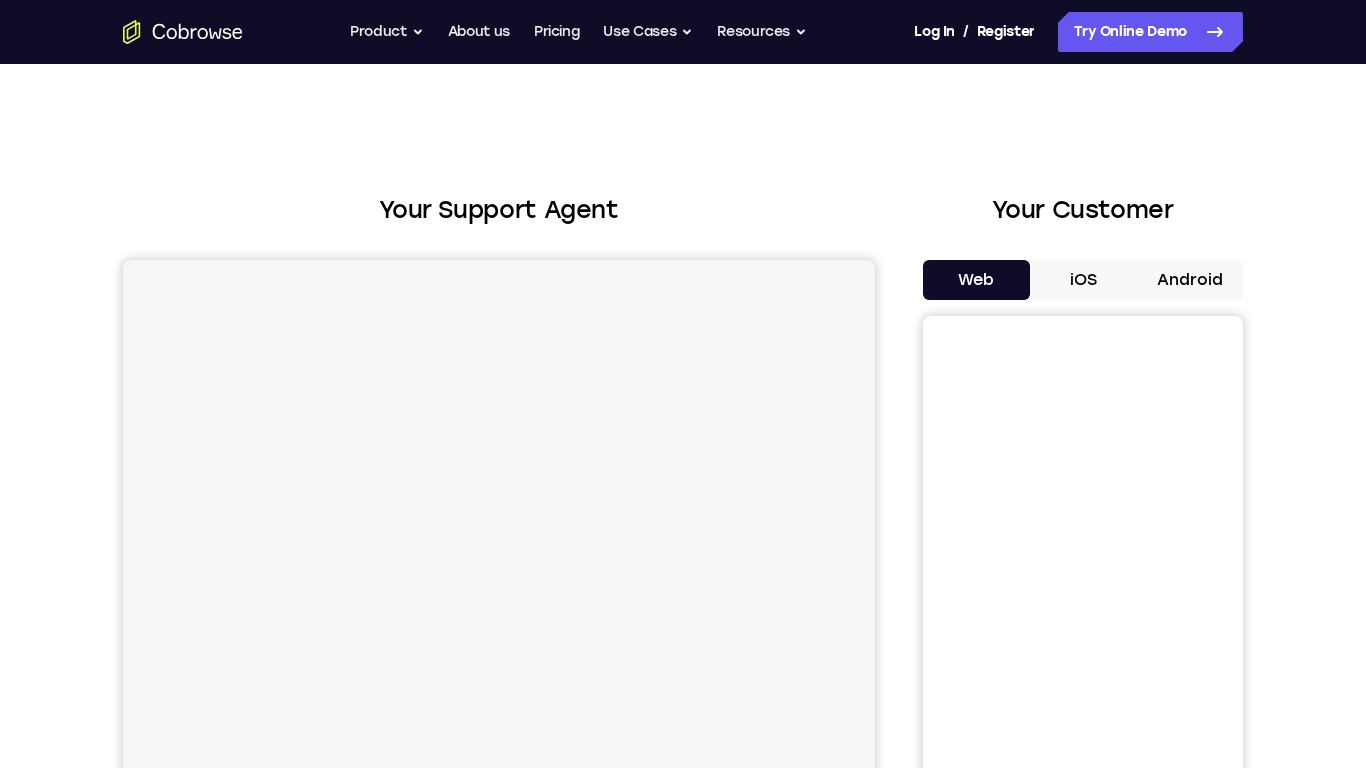 click on "Android" at bounding box center (1189, 280) 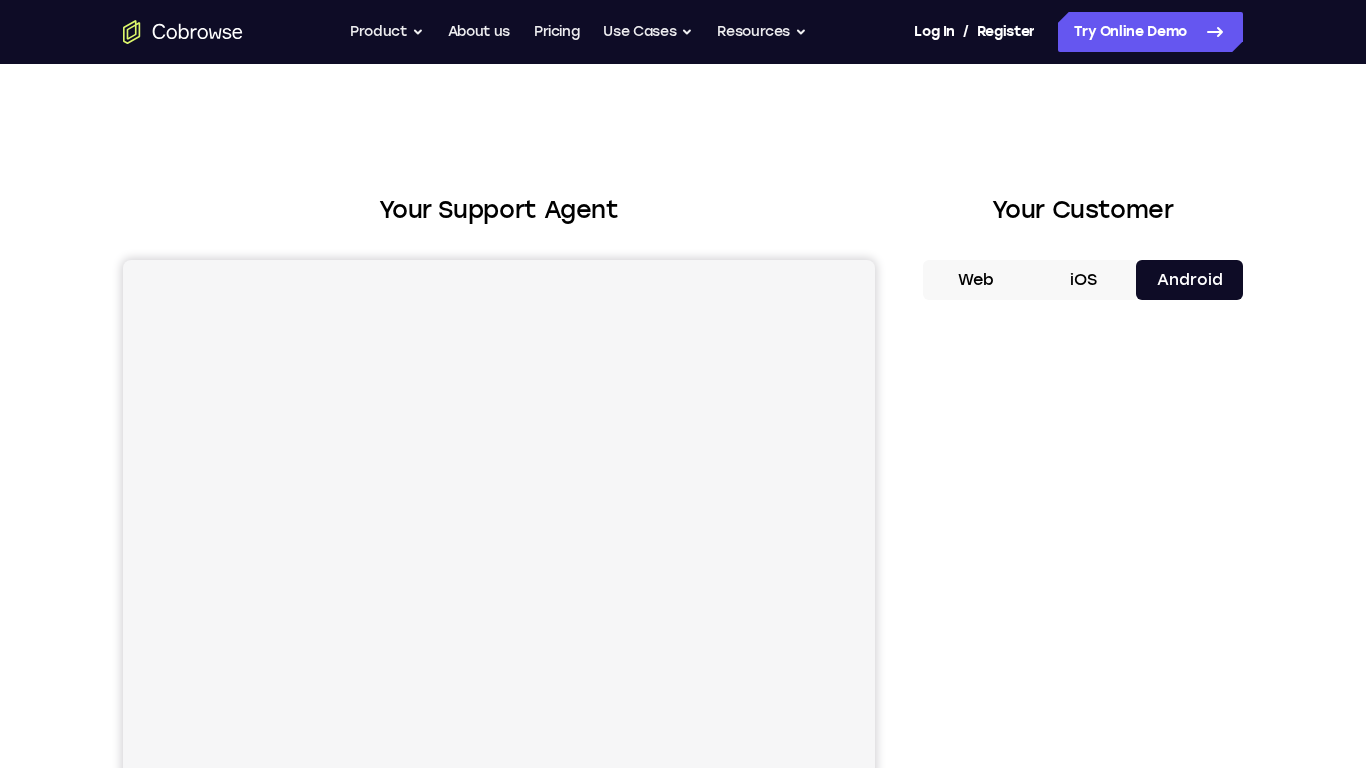 type 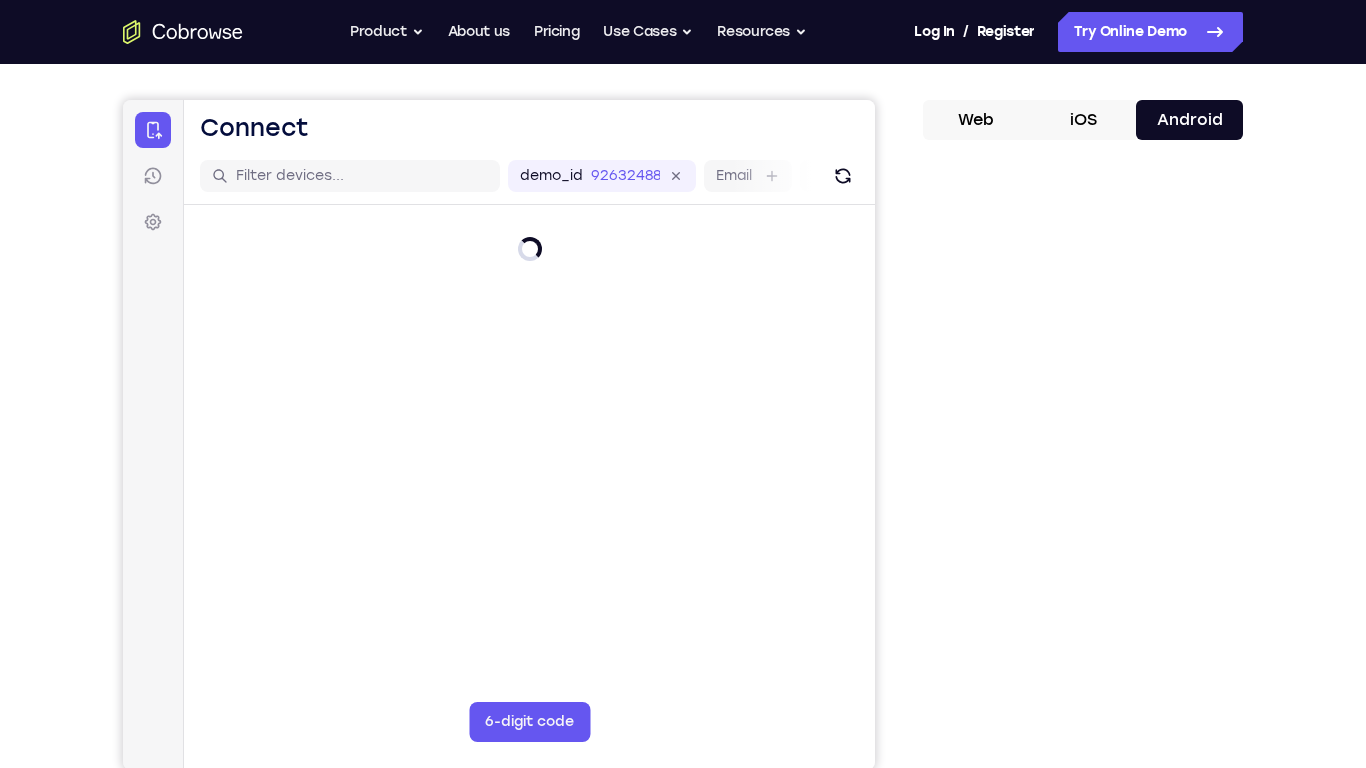 scroll, scrollTop: 0, scrollLeft: 0, axis: both 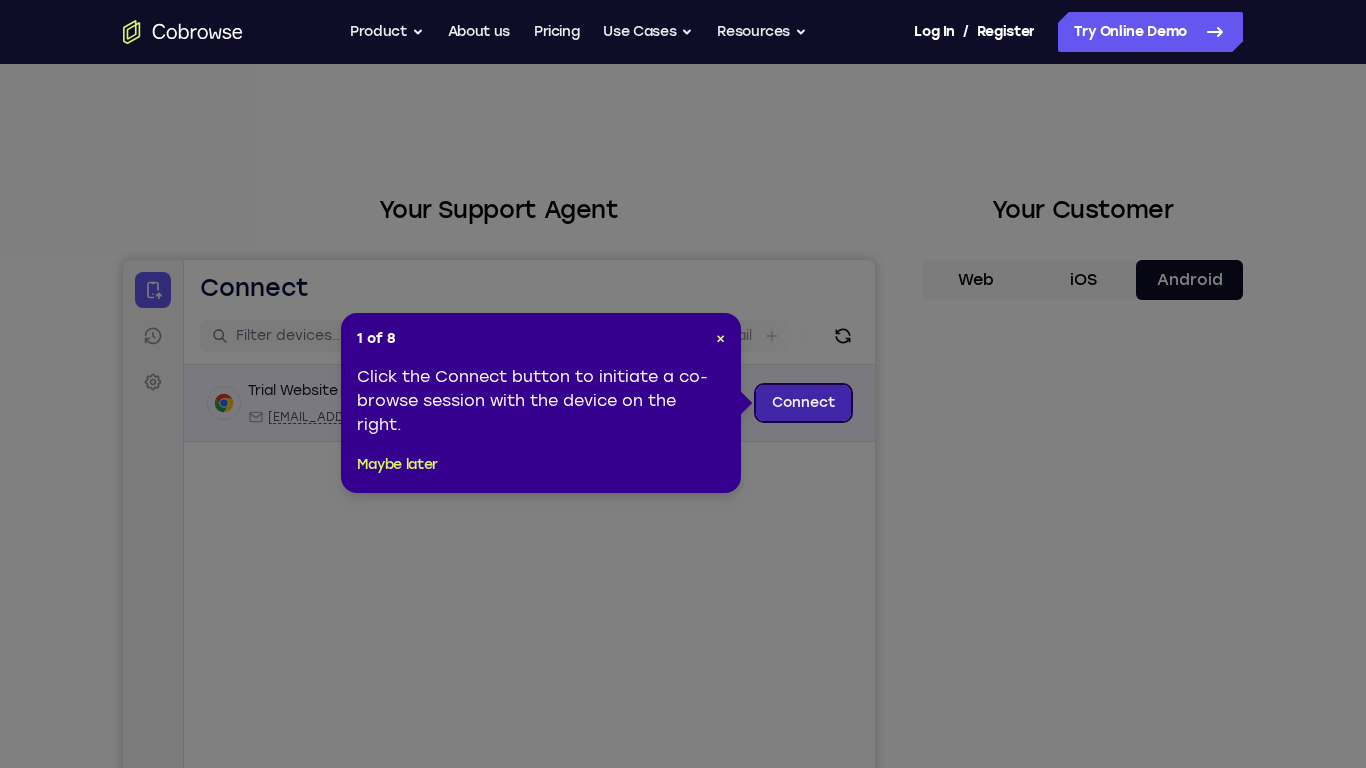 click on "Connect" at bounding box center [803, 403] 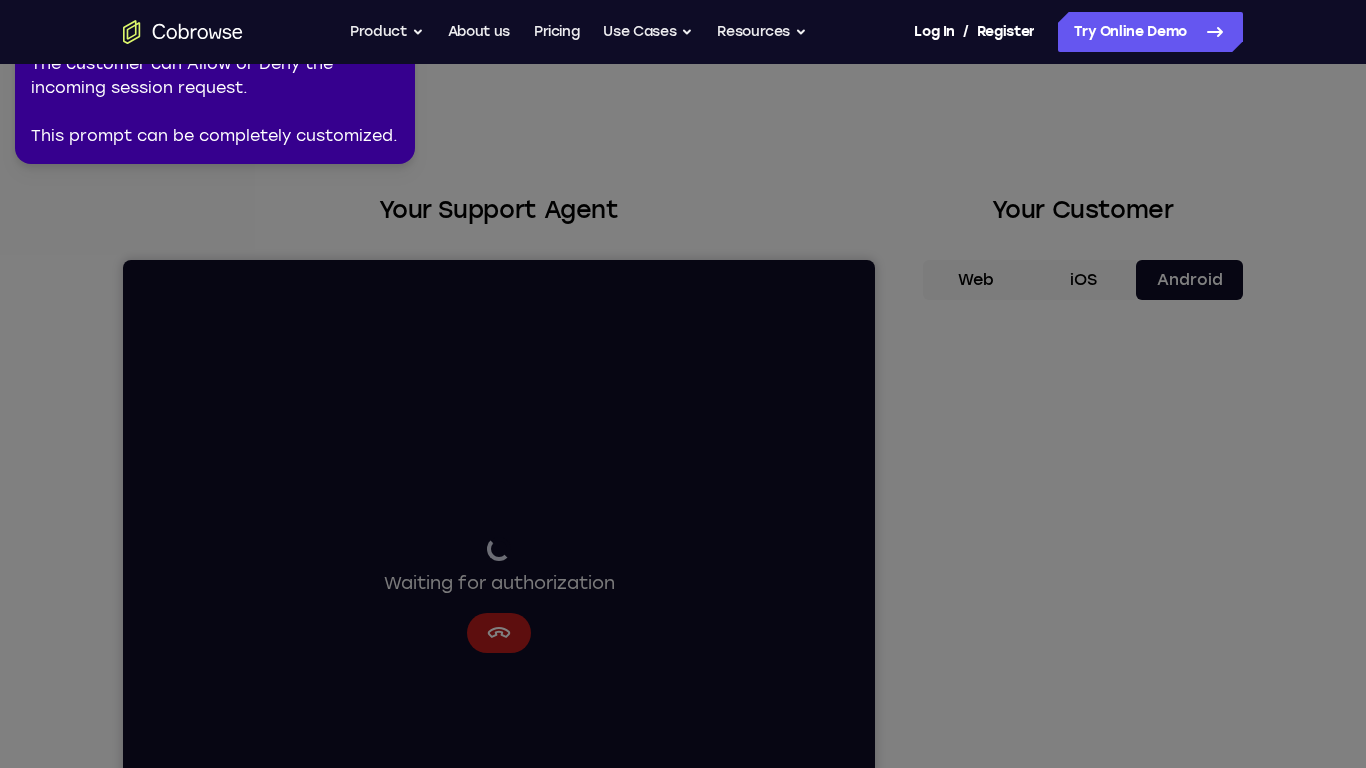 click on "The customer can Allow or Deny the incoming session request. This prompt can be completely customized." at bounding box center [215, 100] 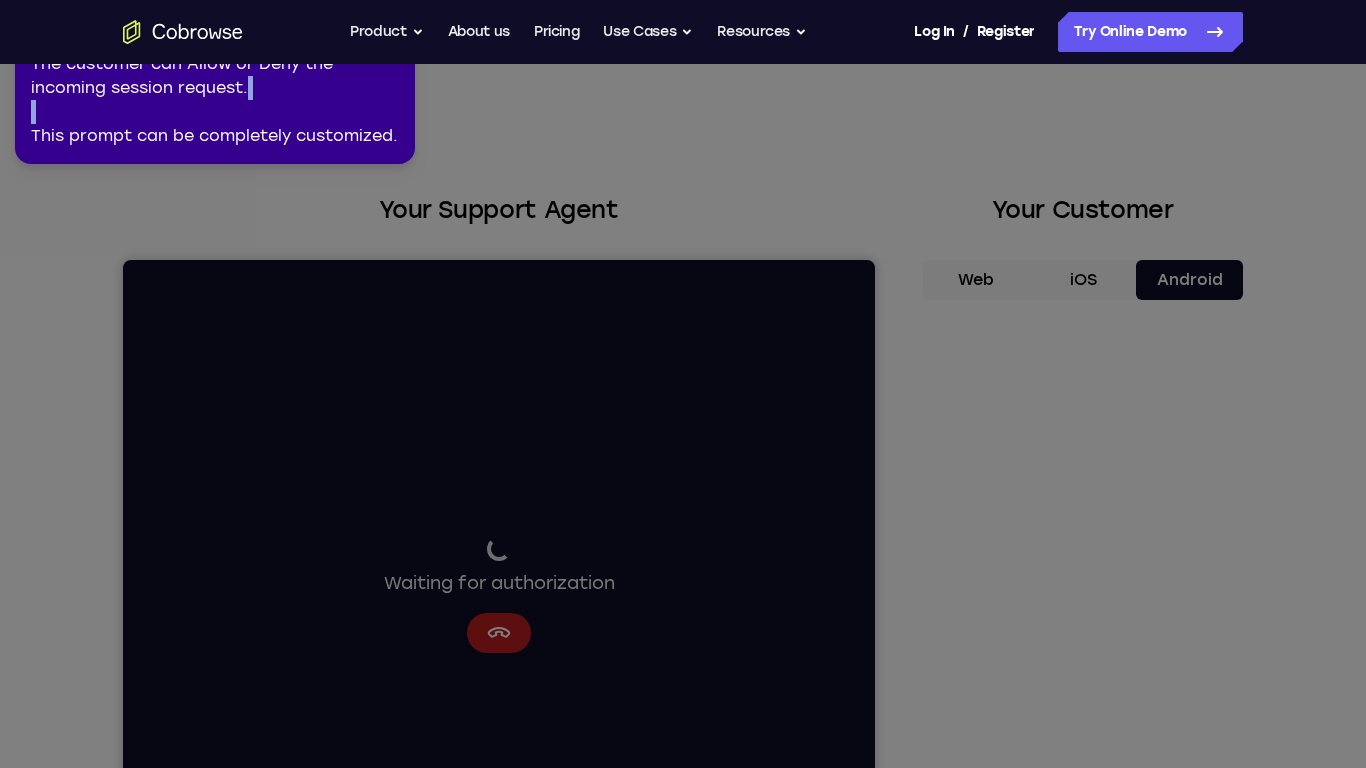click on "The customer can Allow or Deny the incoming session request. This prompt can be completely customized." at bounding box center (215, 100) 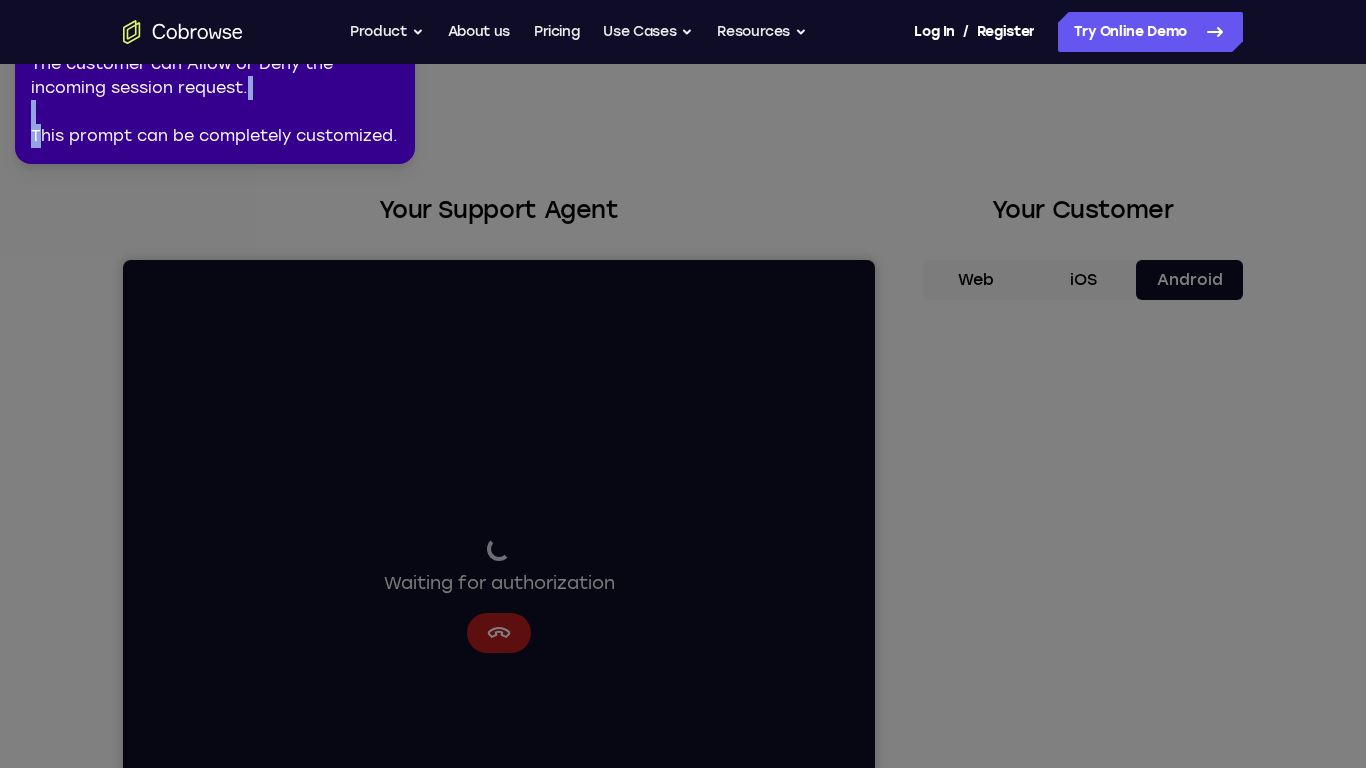 click on "The customer can Allow or Deny the incoming session request. This prompt can be completely customized." at bounding box center [215, 100] 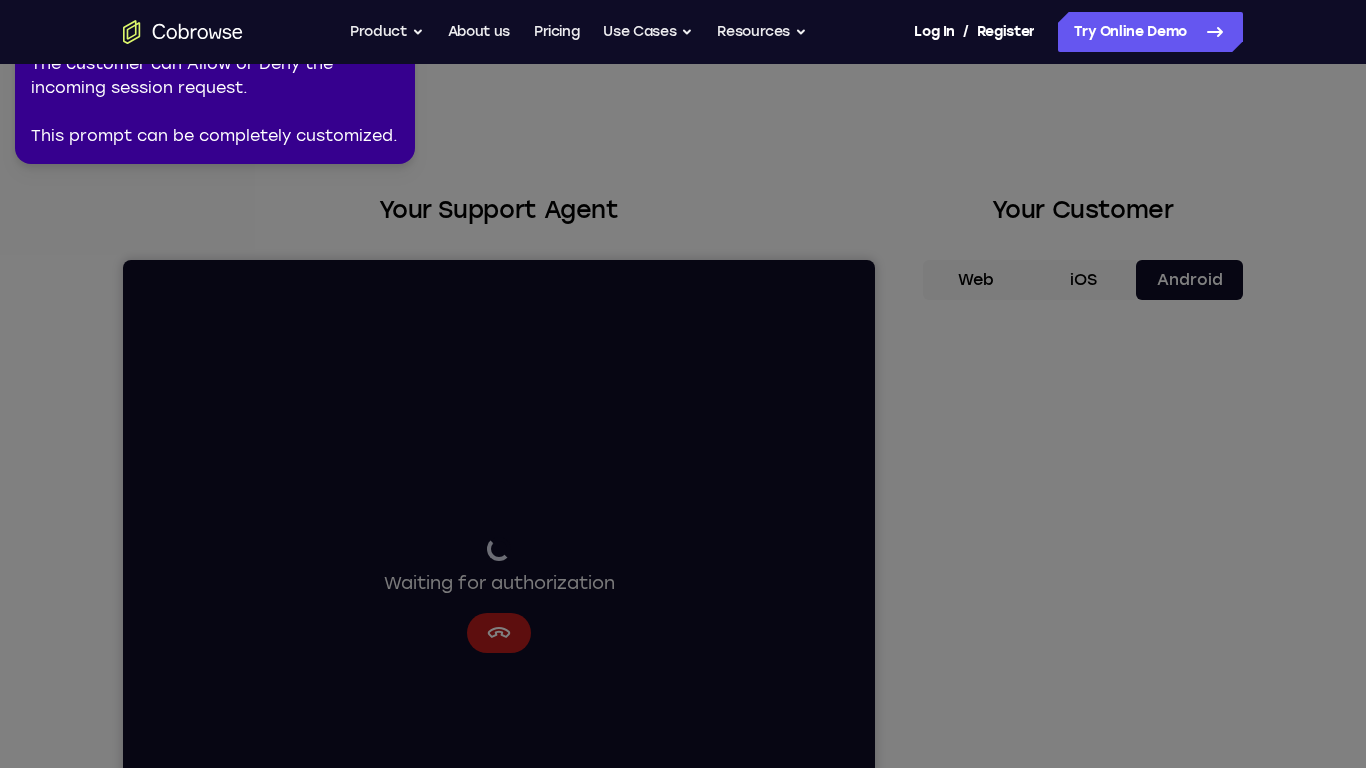 click on "The customer can Allow or Deny the incoming session request. This prompt can be completely customized." at bounding box center [215, 100] 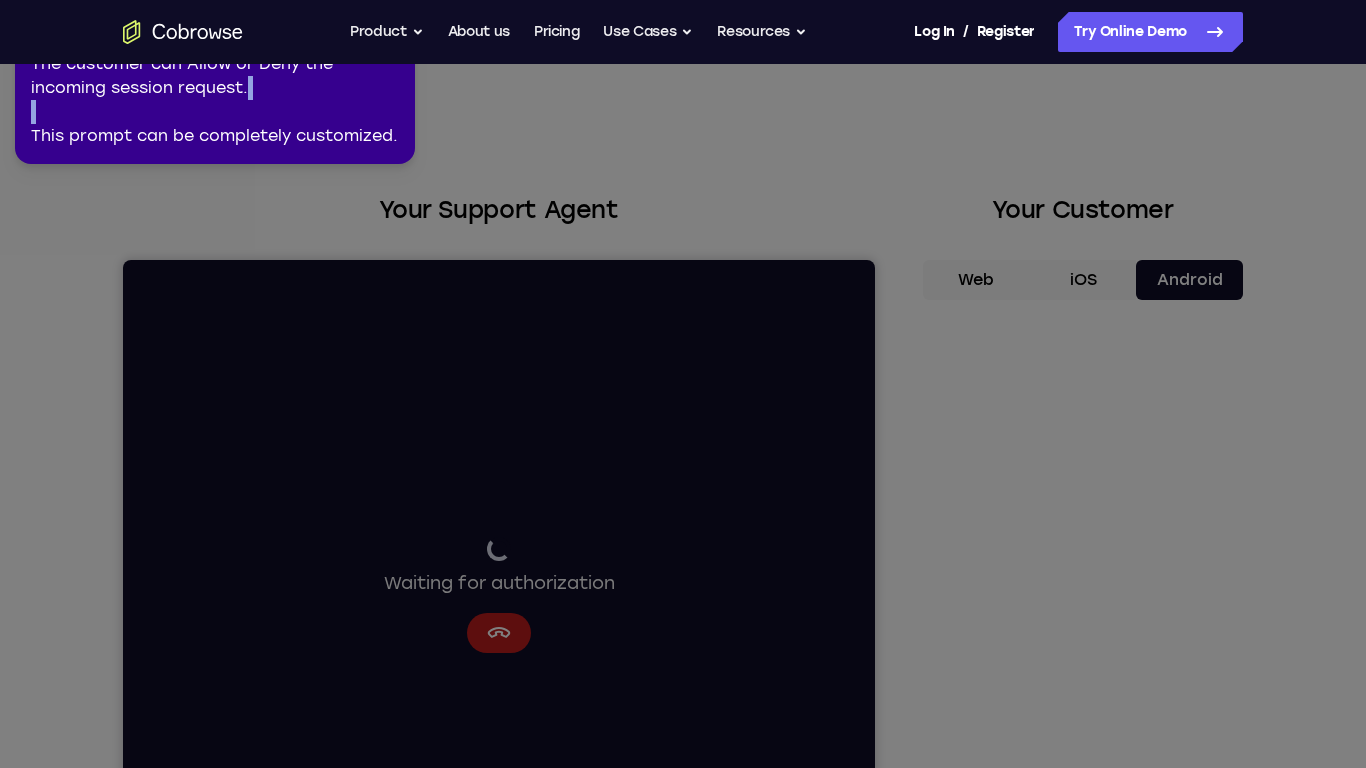click on "The customer can Allow or Deny the incoming session request. This prompt can be completely customized." at bounding box center (215, 100) 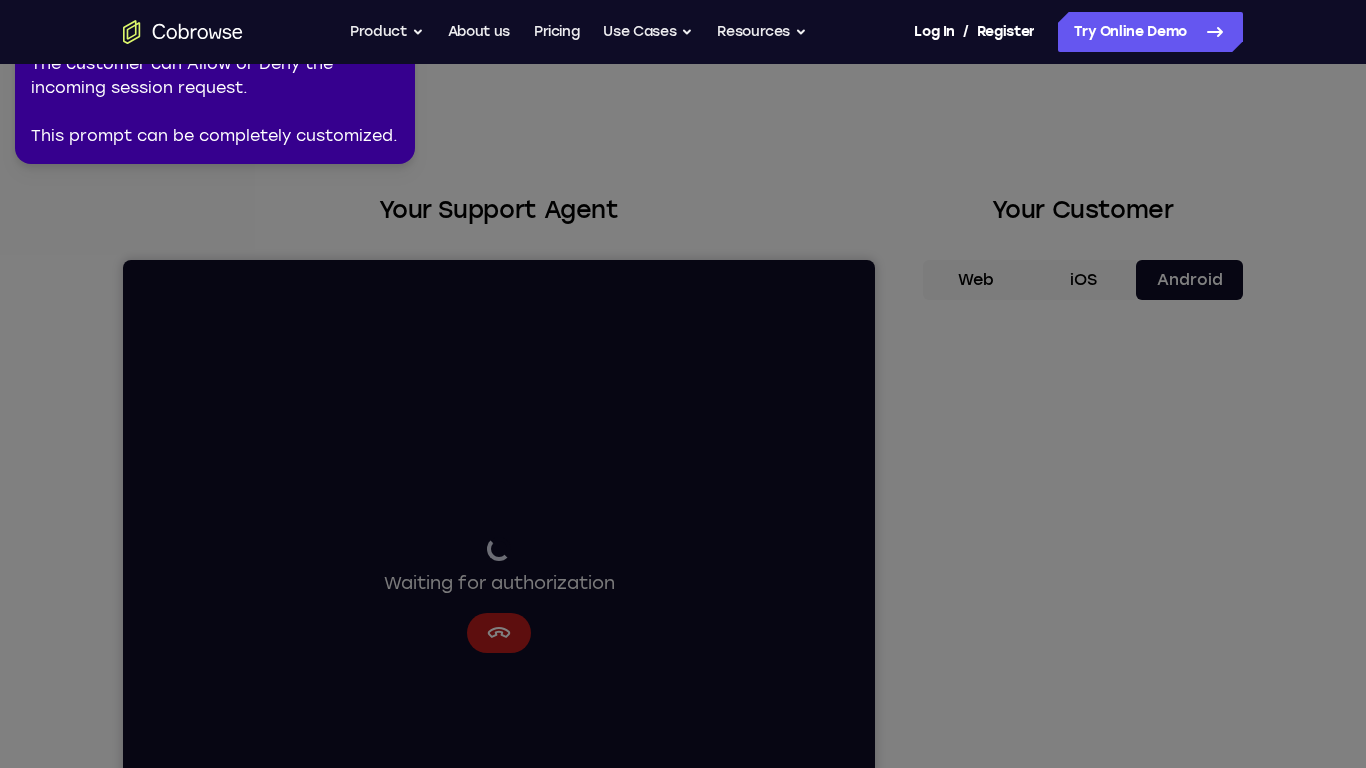 click on "The customer can Allow or Deny the incoming session request. This prompt can be completely customized." at bounding box center (215, 100) 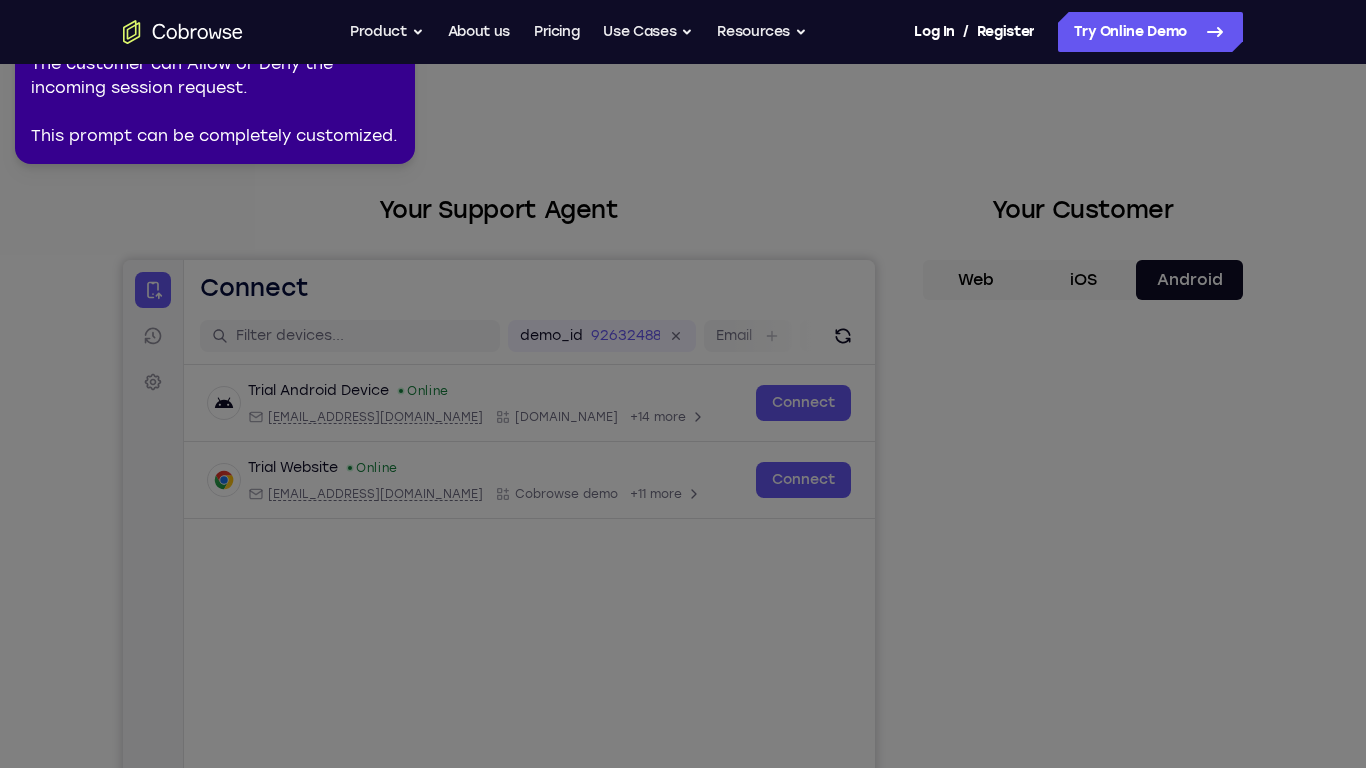 click 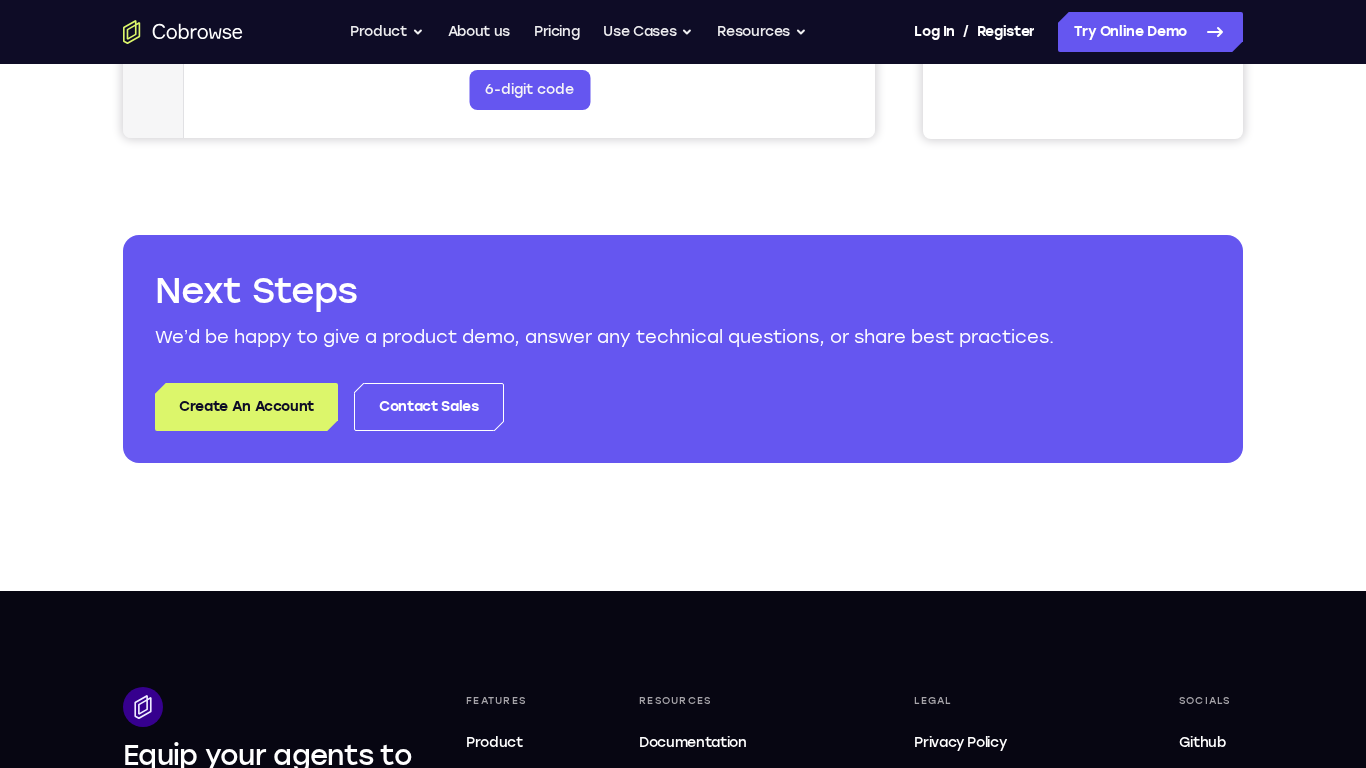 scroll, scrollTop: 0, scrollLeft: 0, axis: both 